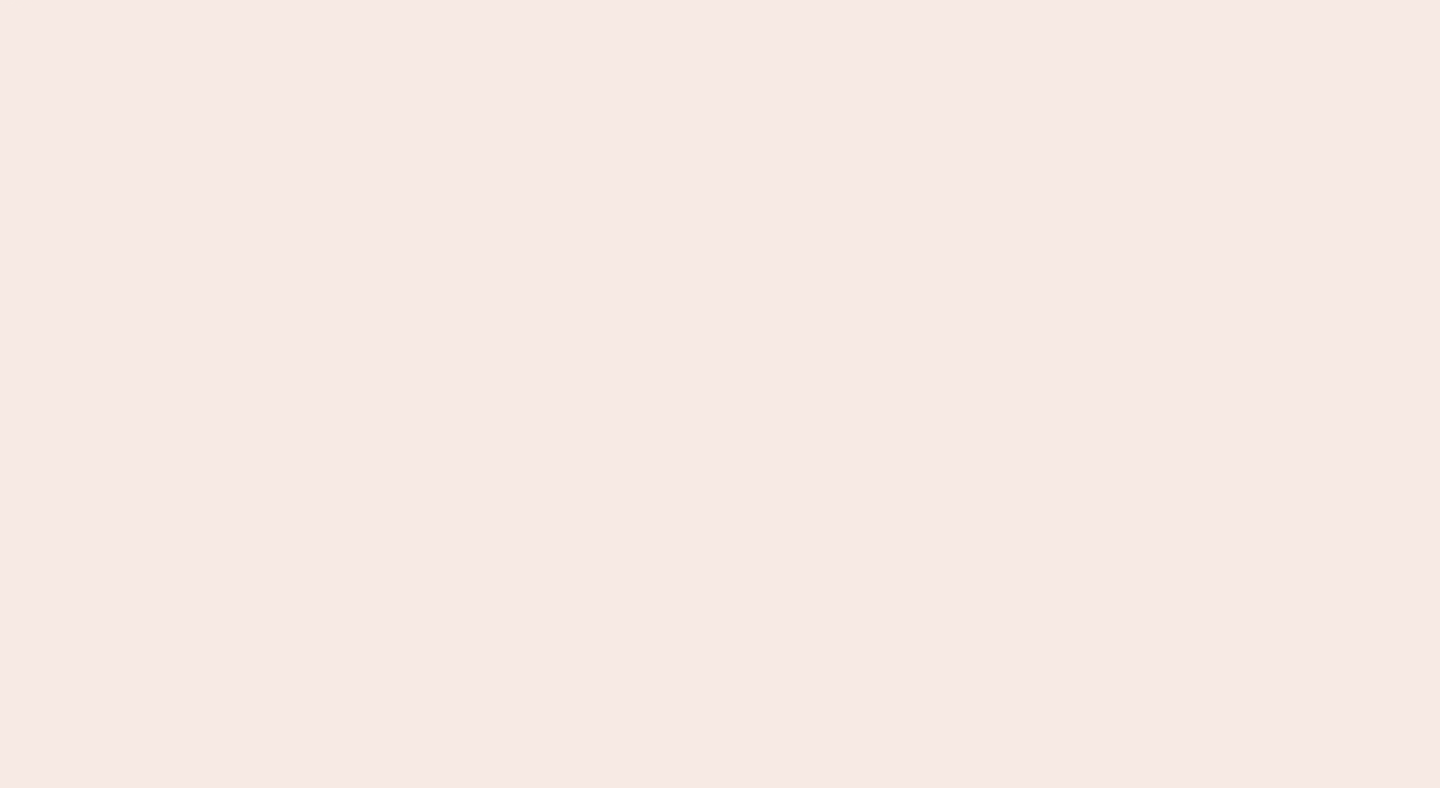 scroll, scrollTop: 0, scrollLeft: 0, axis: both 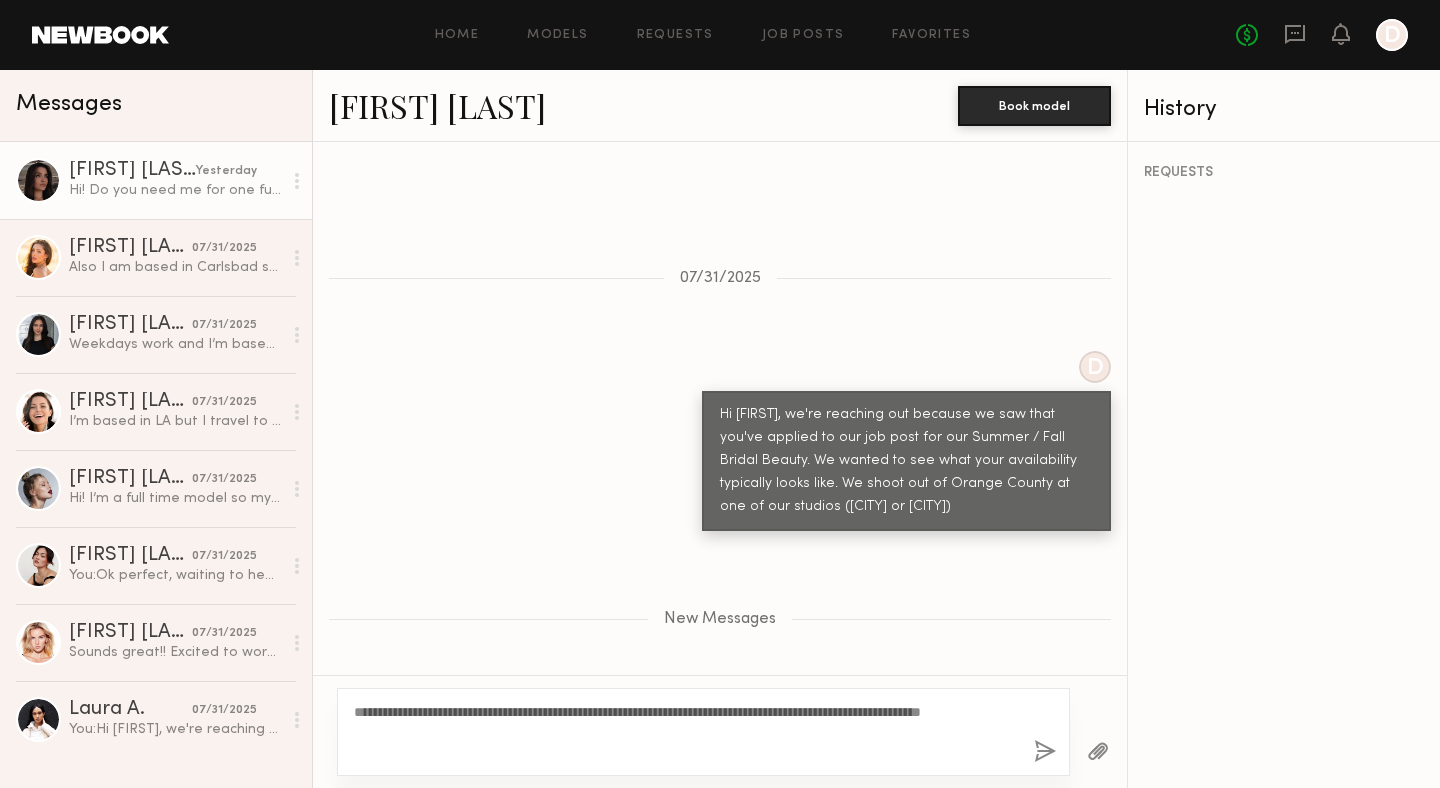 type on "**********" 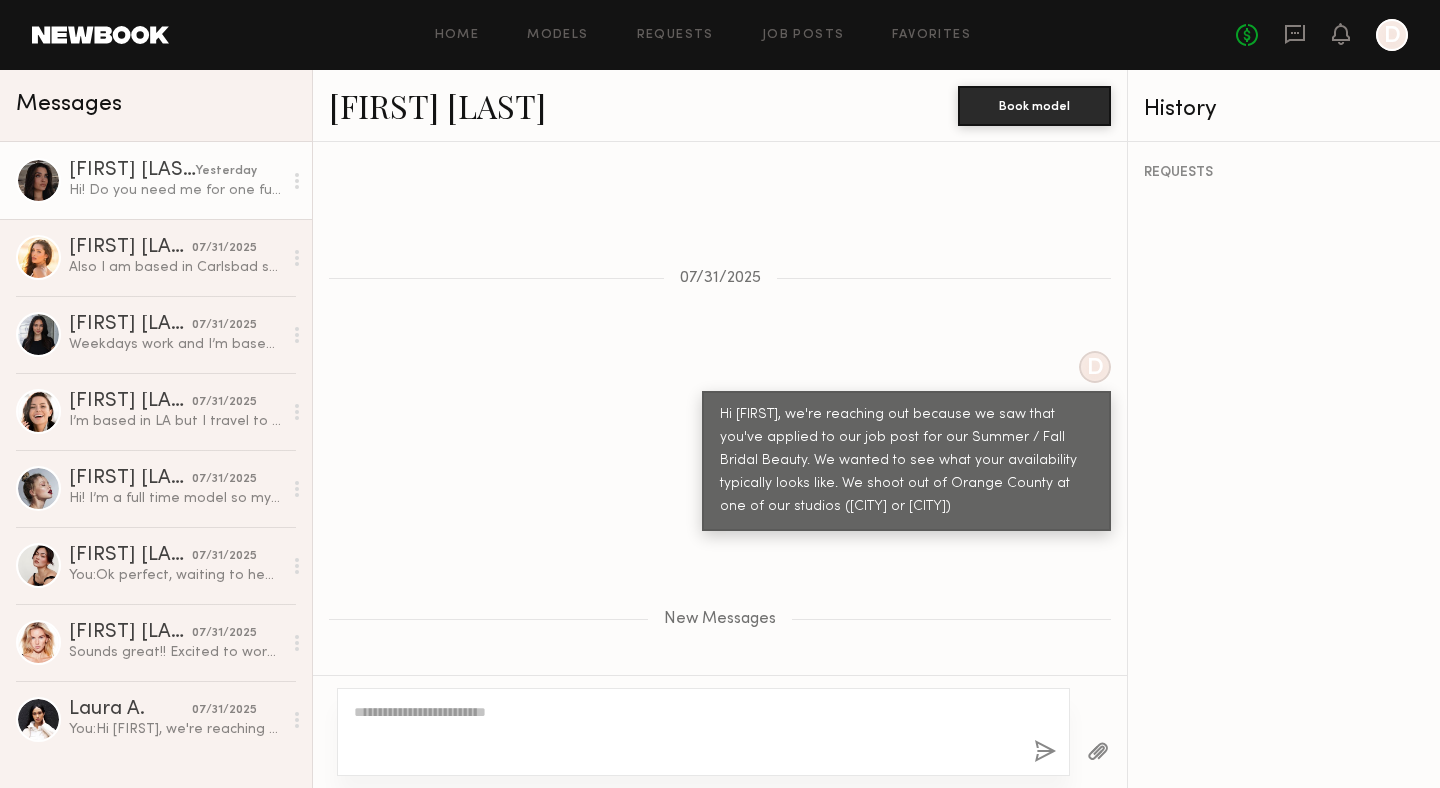scroll, scrollTop: 839, scrollLeft: 0, axis: vertical 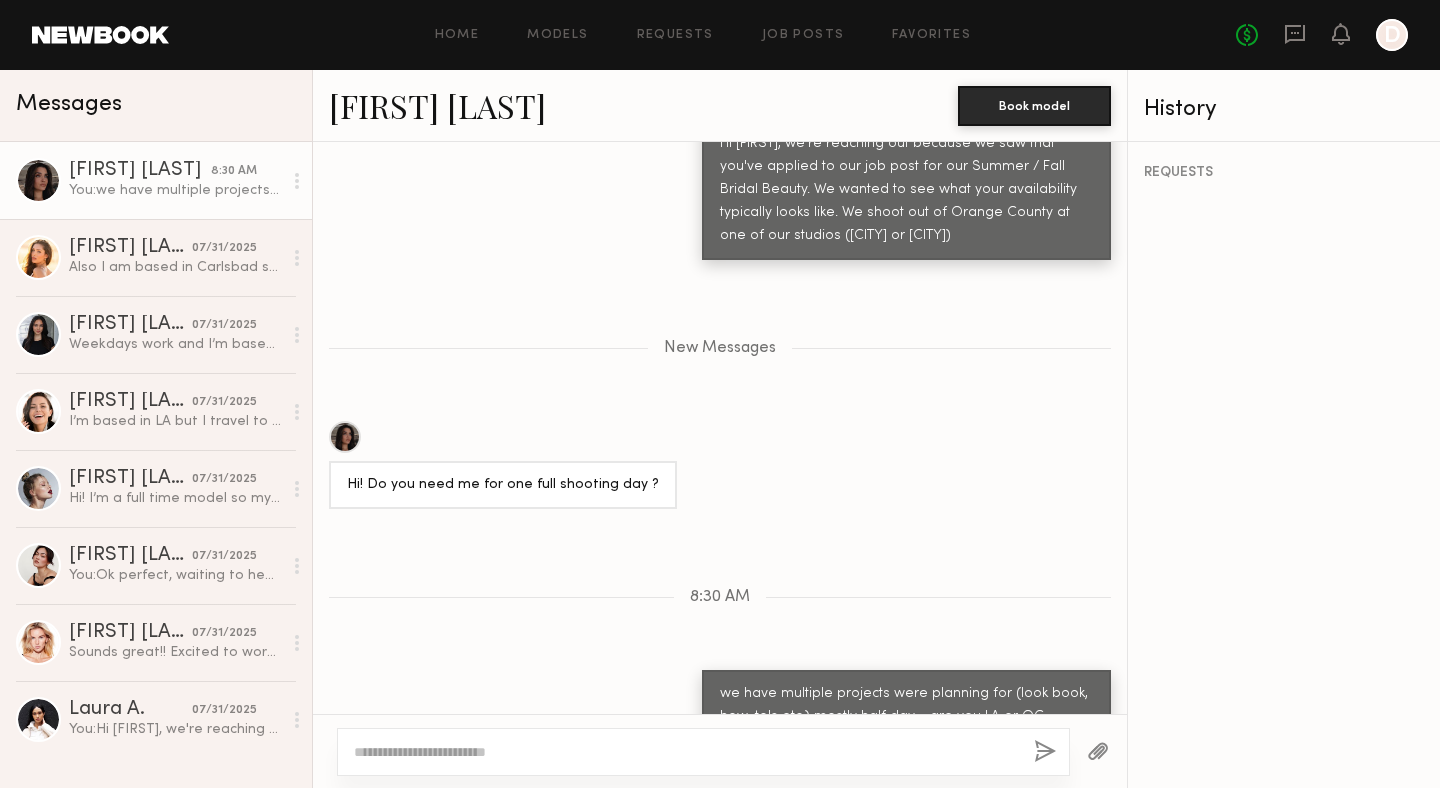 click on "Marine D." 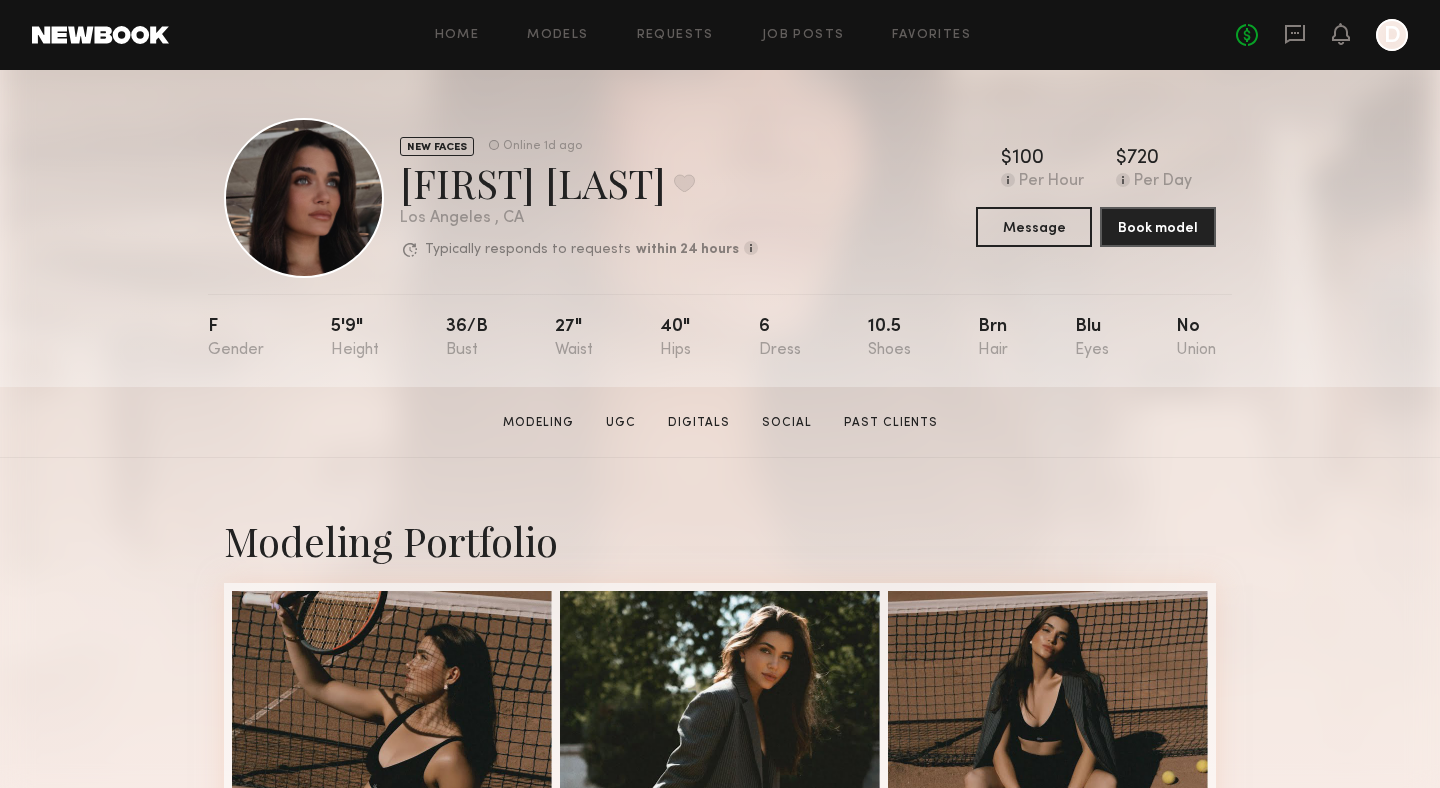 scroll, scrollTop: 532, scrollLeft: 0, axis: vertical 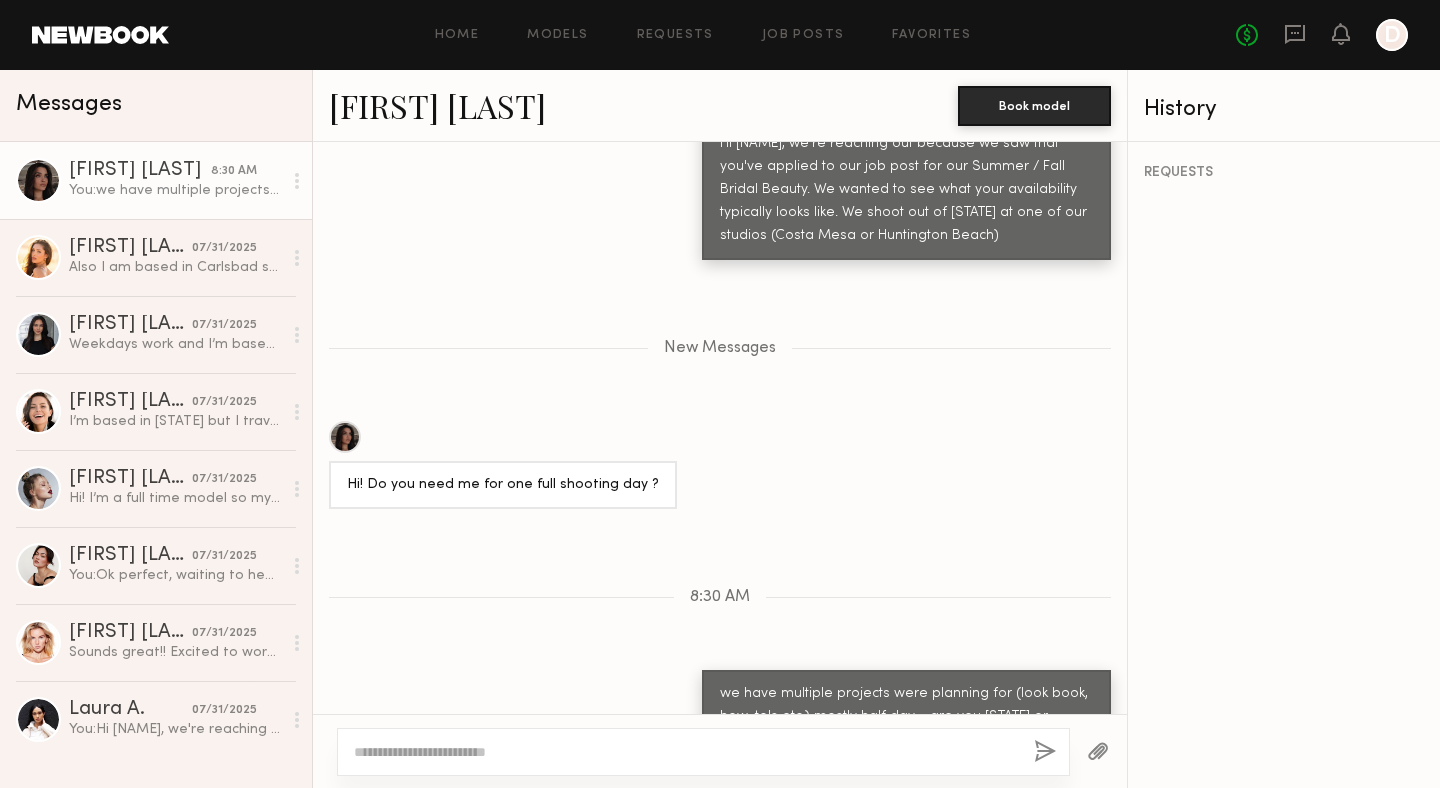 click 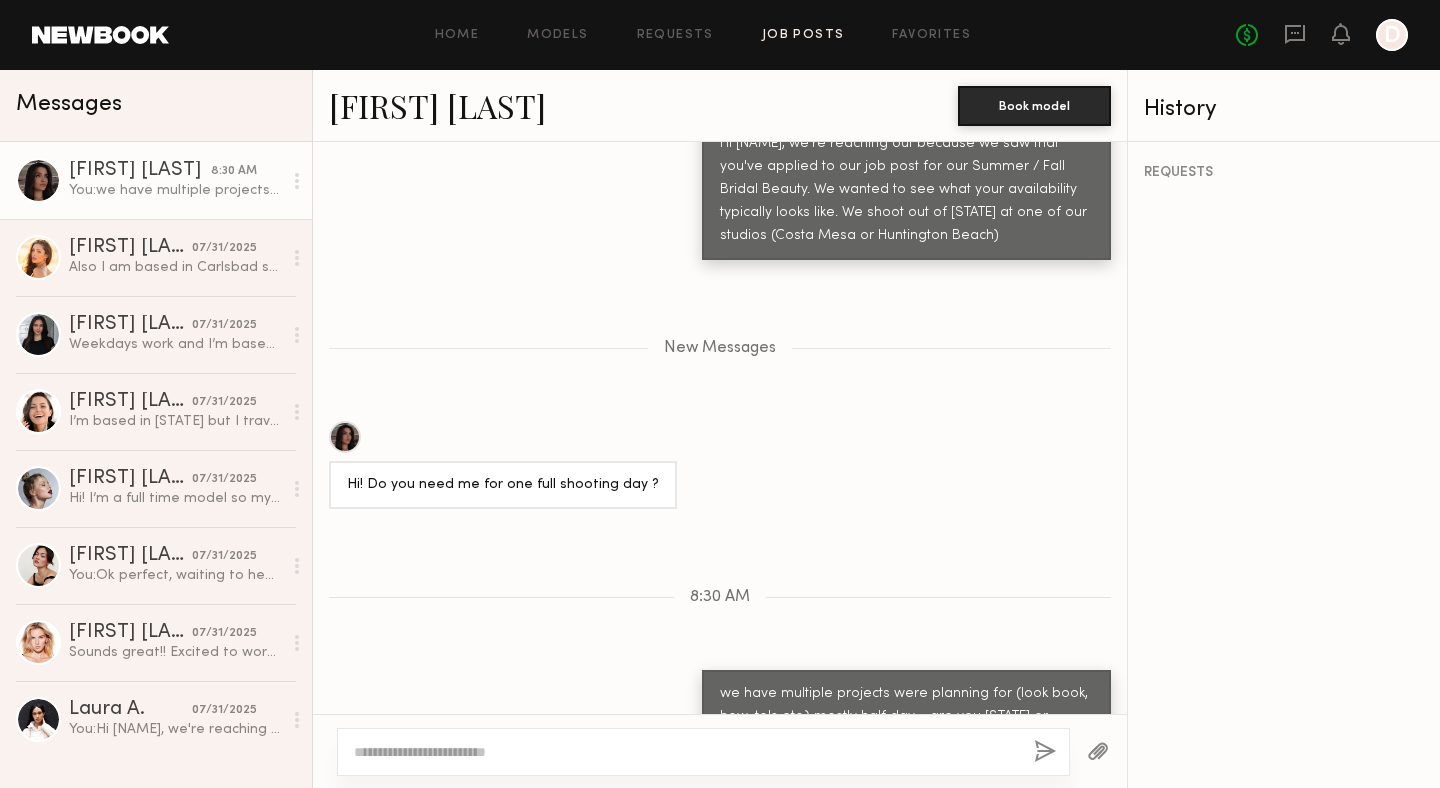 click on "Job Posts" 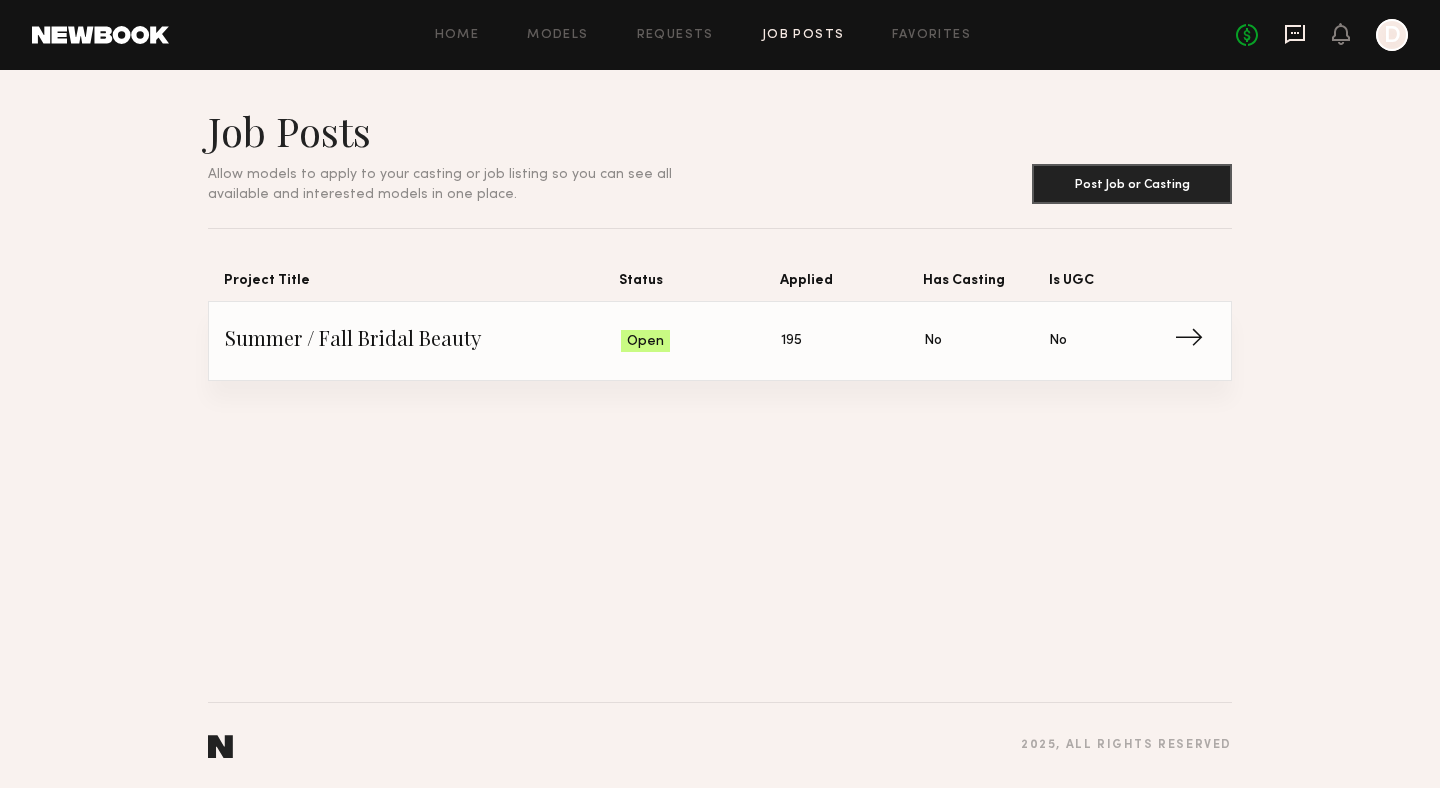 click 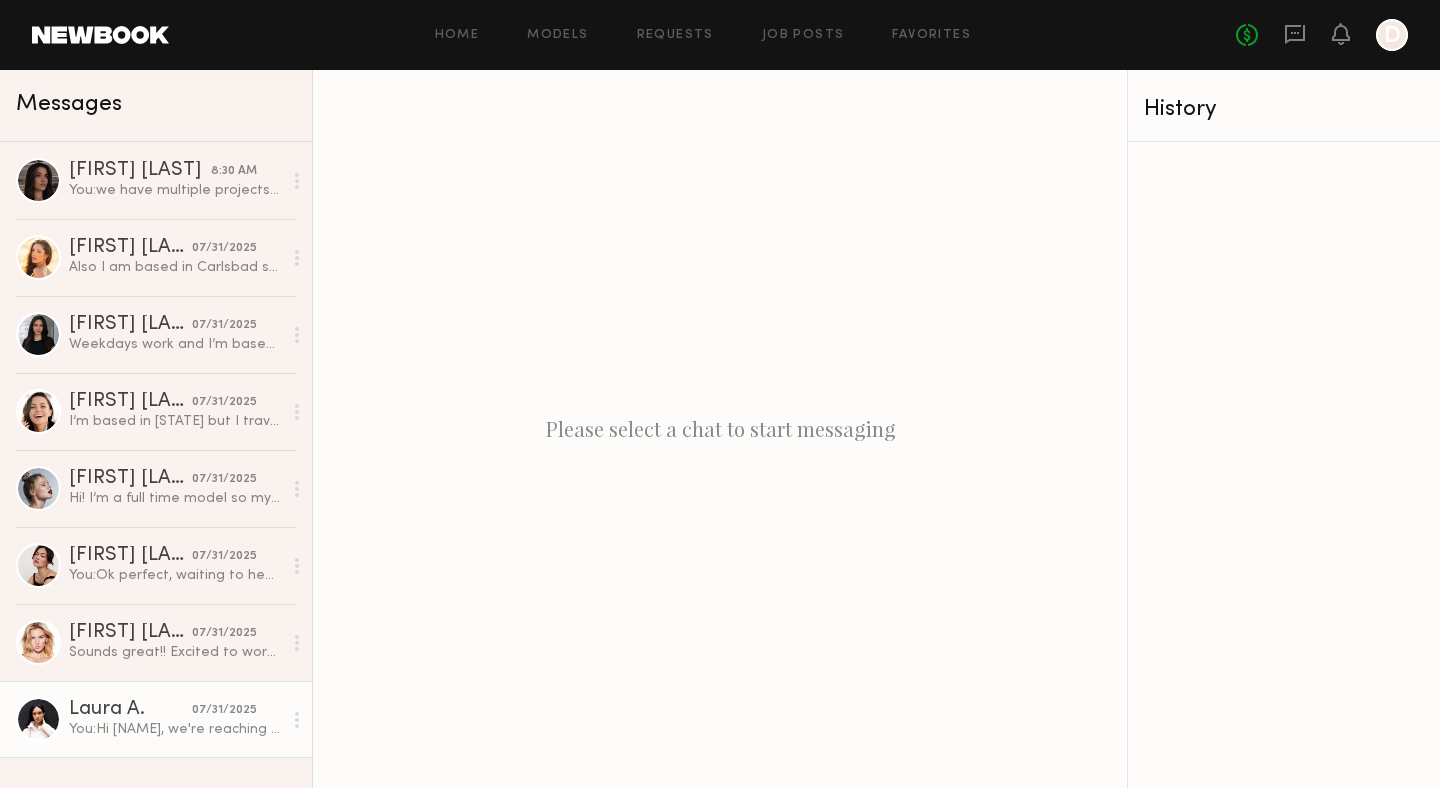 click on "Laura A." 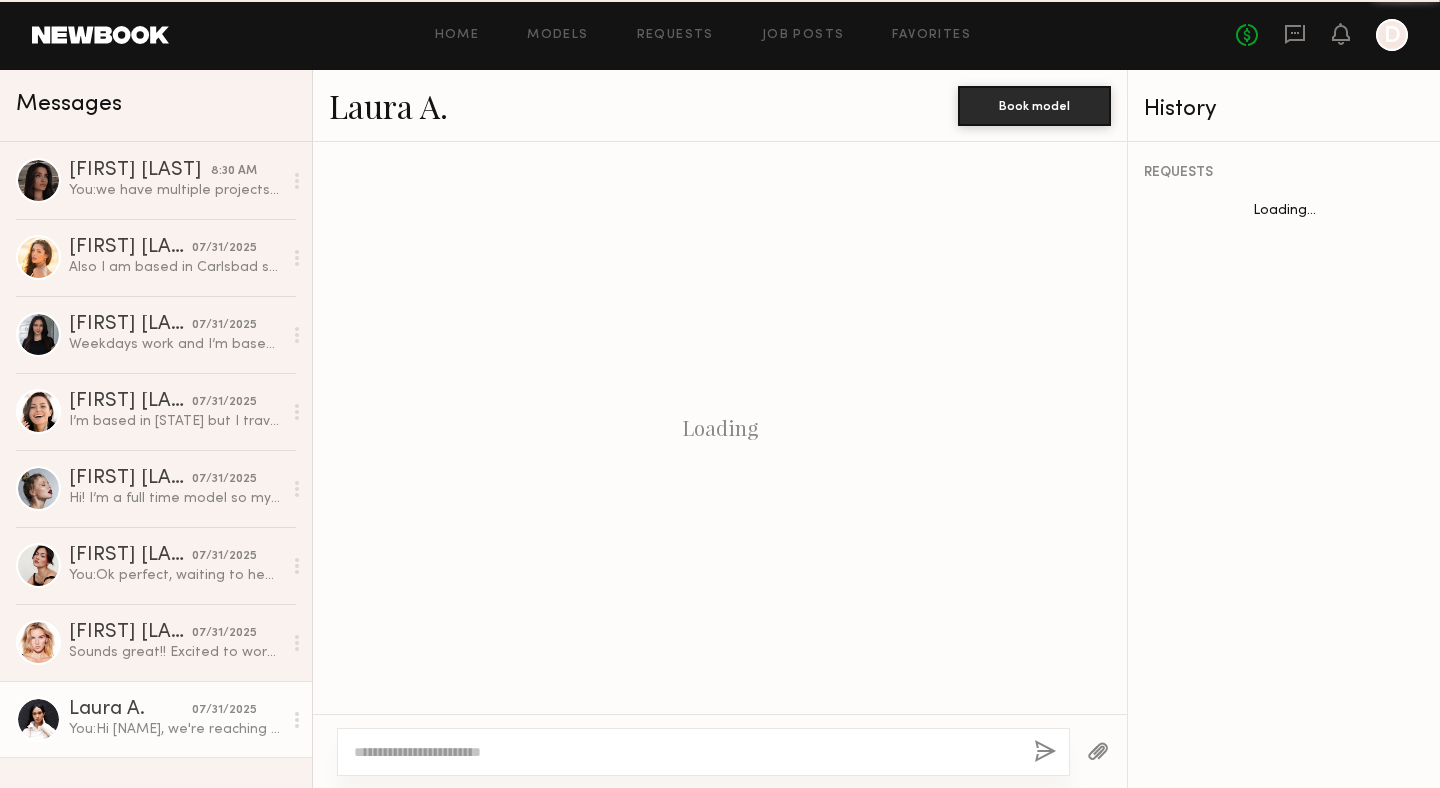 scroll, scrollTop: 361, scrollLeft: 0, axis: vertical 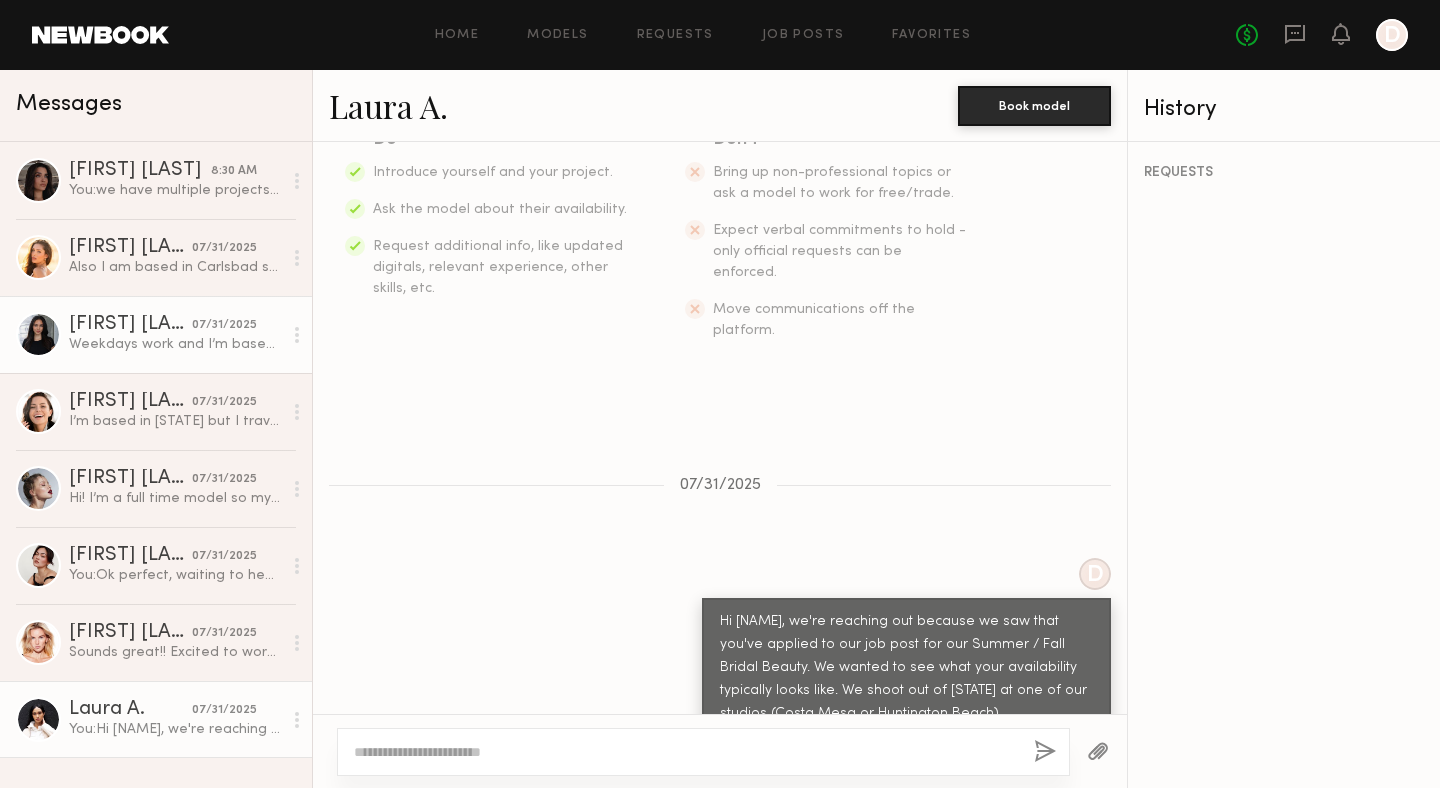 click 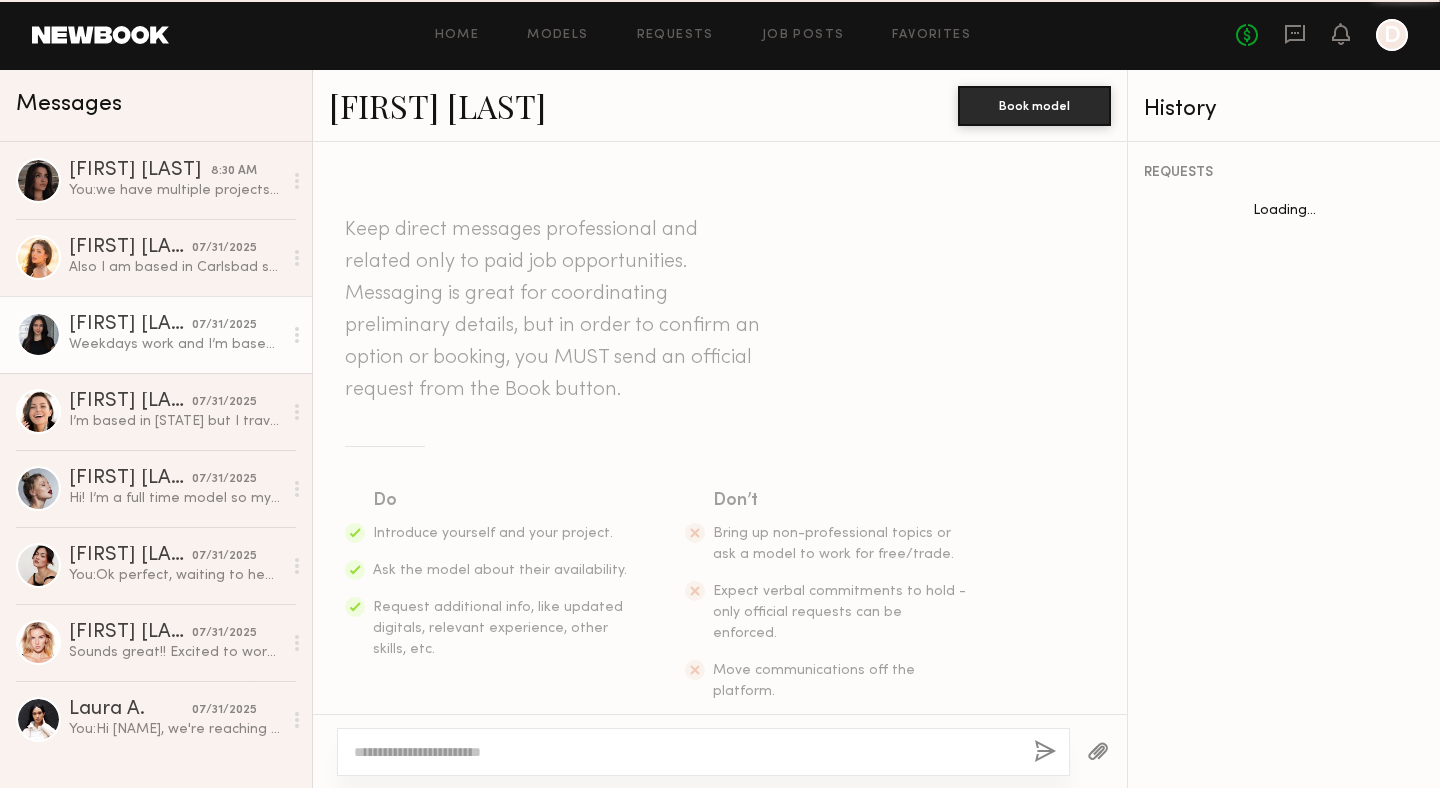 scroll, scrollTop: 779, scrollLeft: 0, axis: vertical 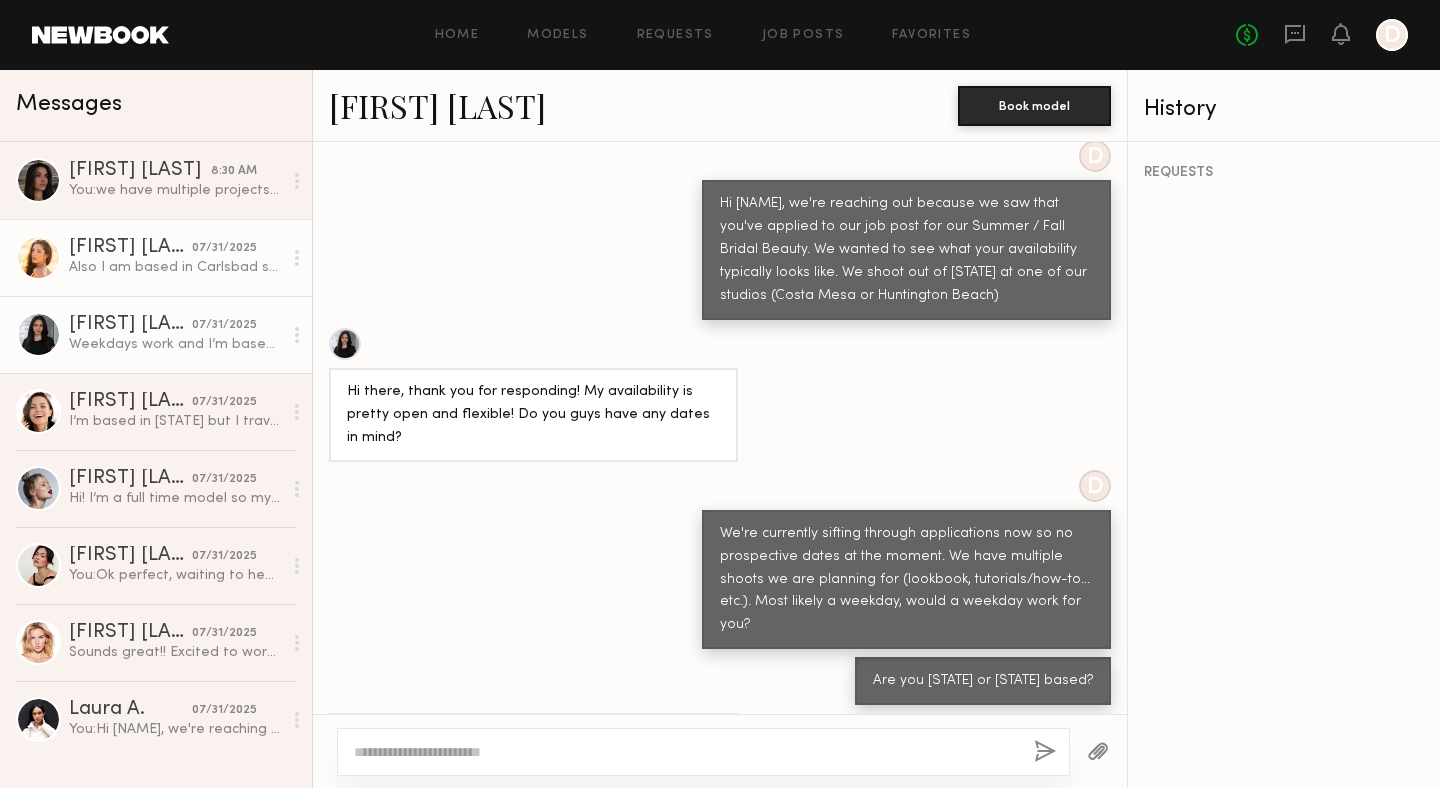 click on "Andrea Z." 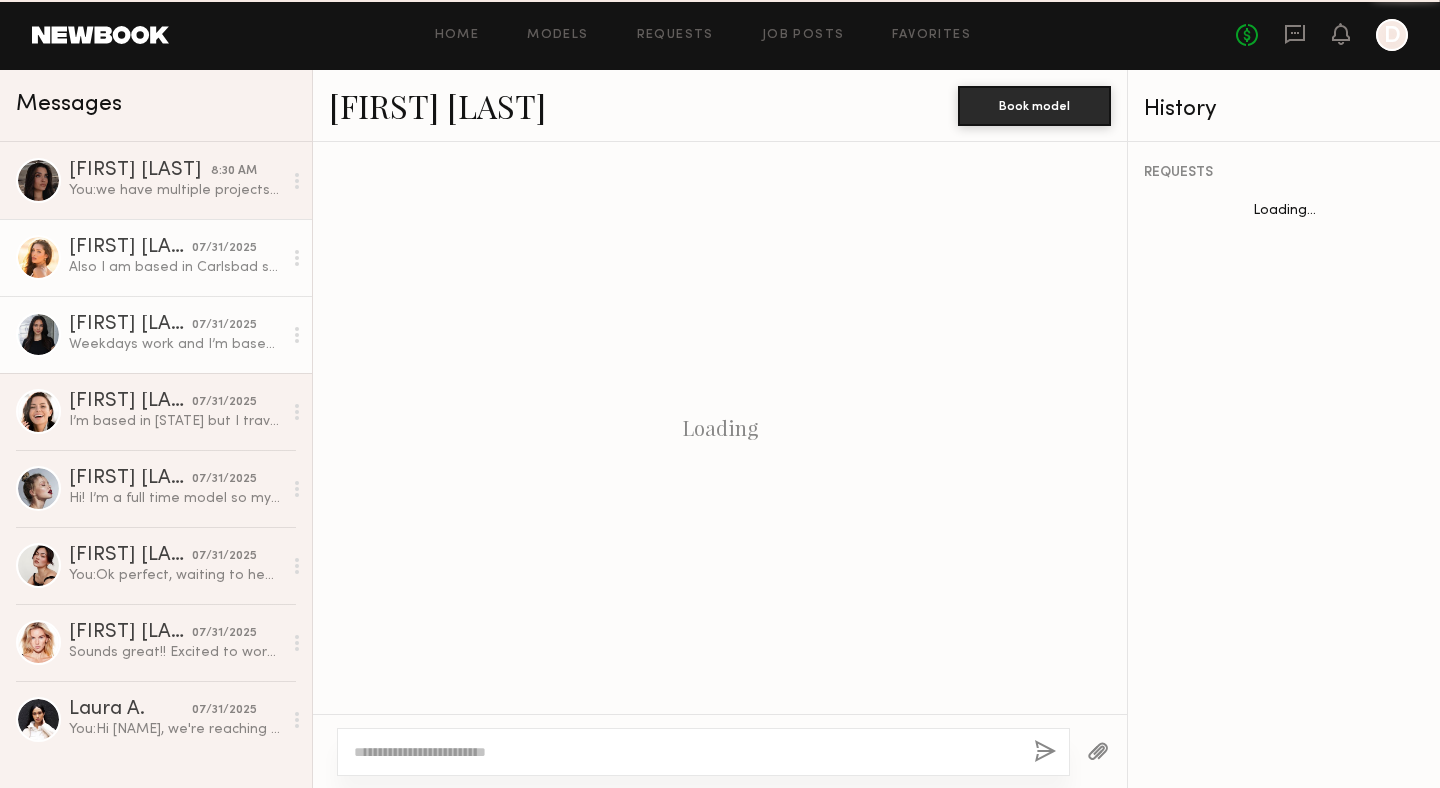 scroll, scrollTop: 581, scrollLeft: 0, axis: vertical 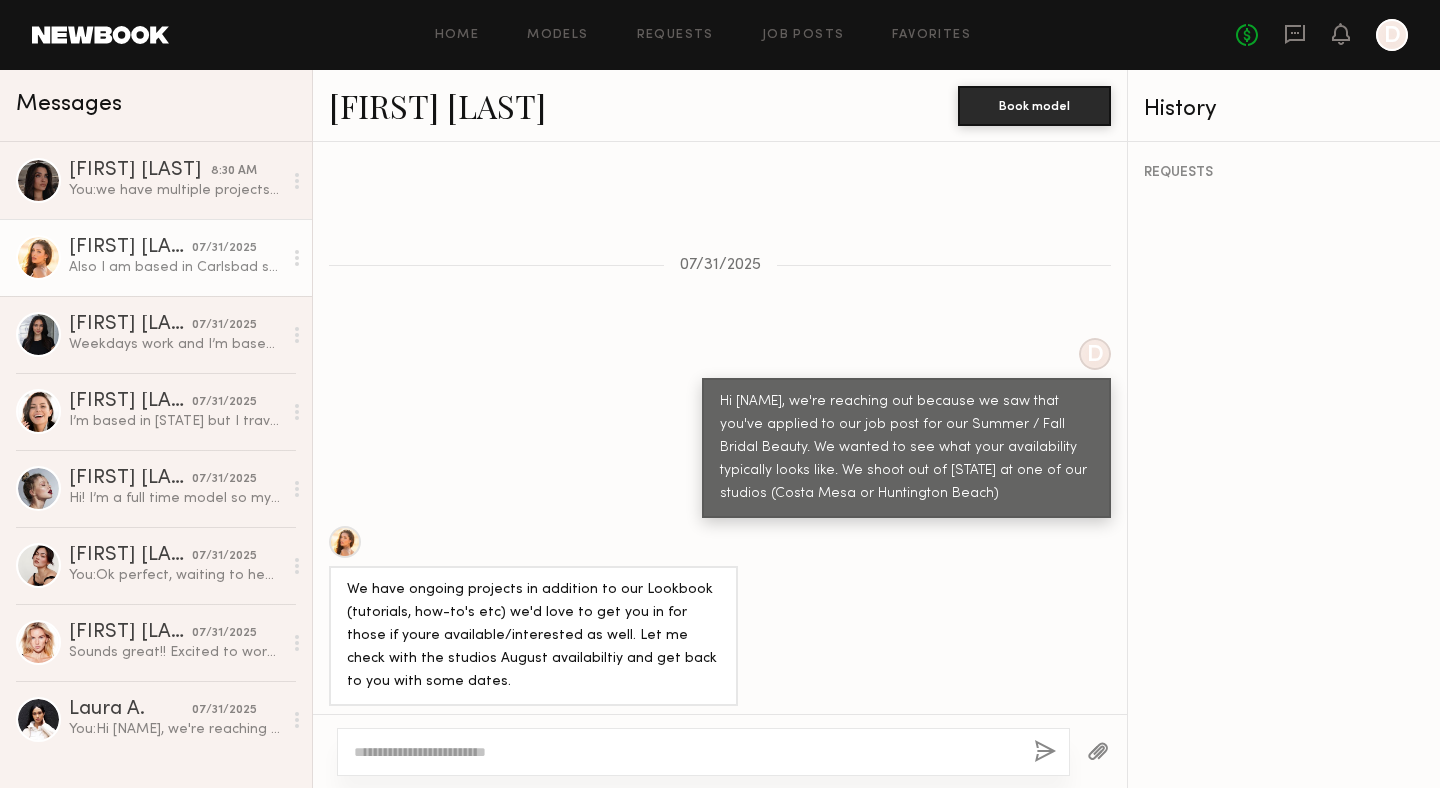 click 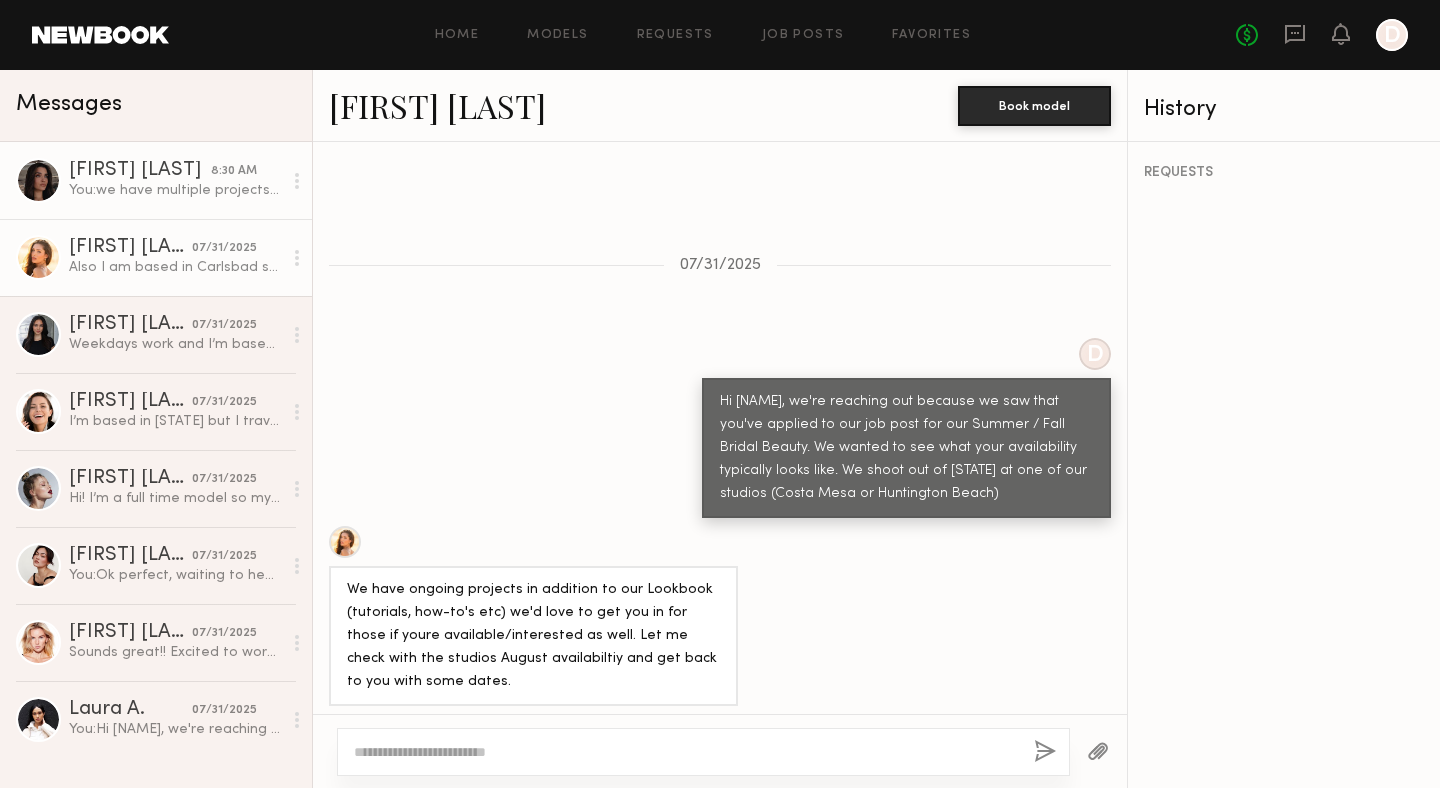 click on "Marine D." 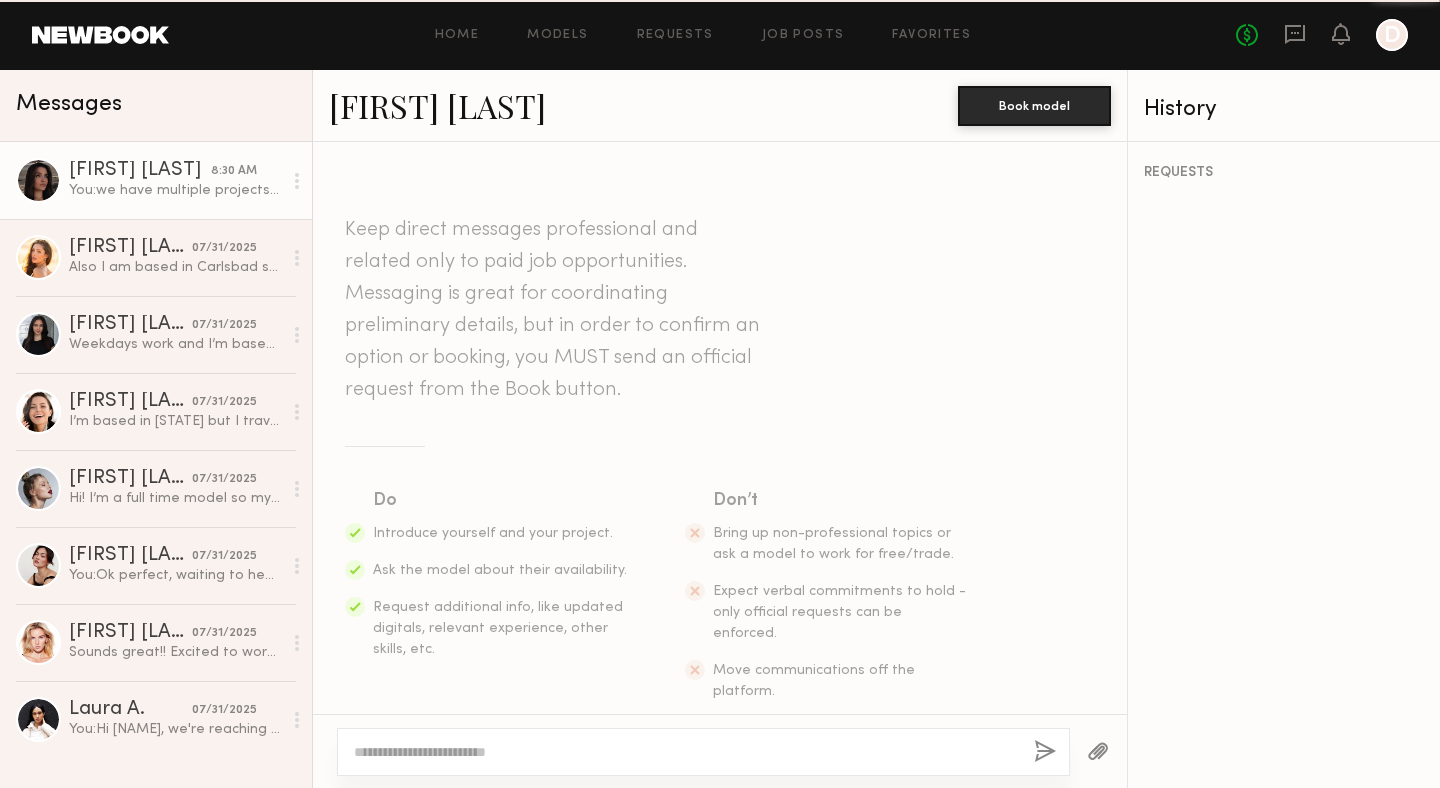scroll, scrollTop: 687, scrollLeft: 0, axis: vertical 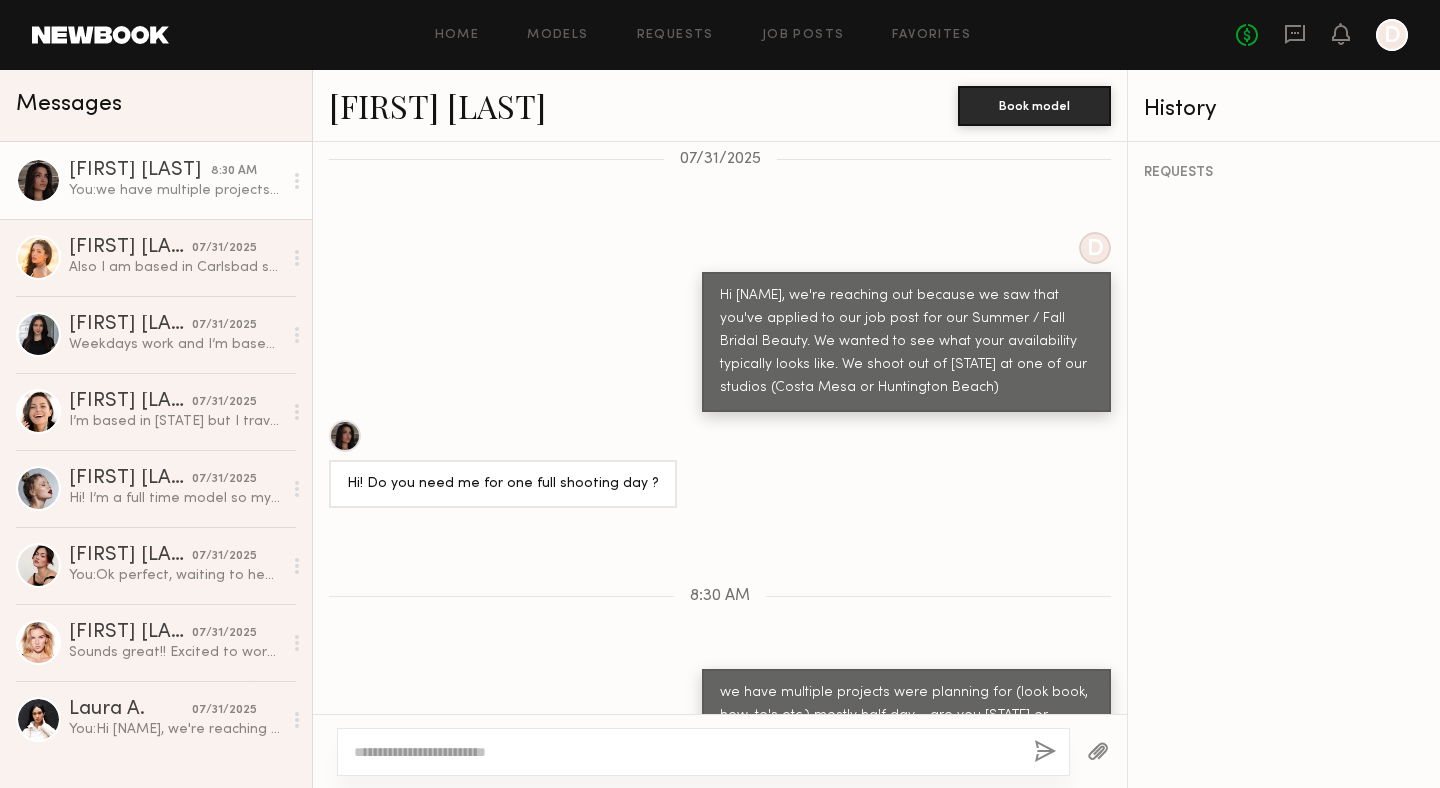 click on "Marine D." 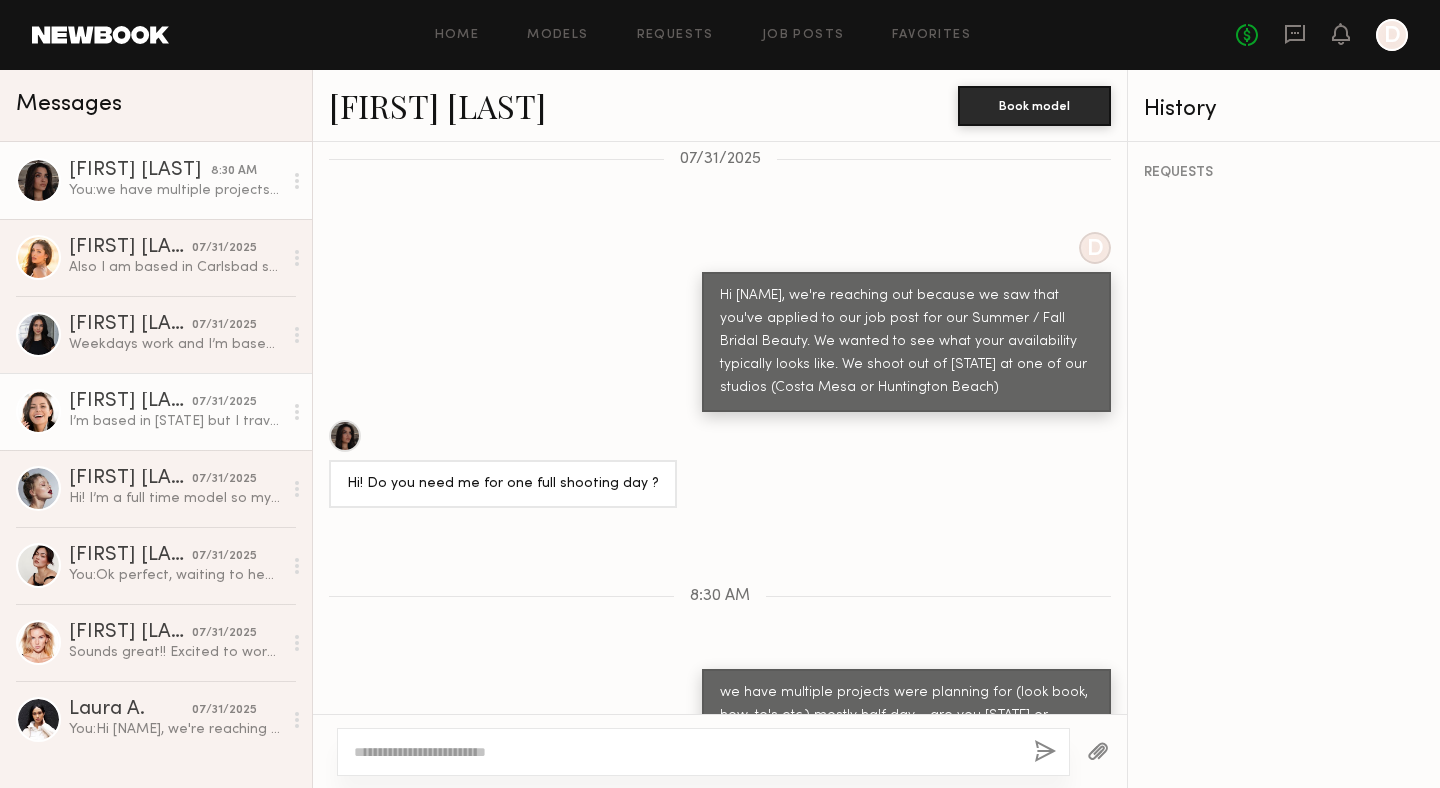click on "Emelina A." 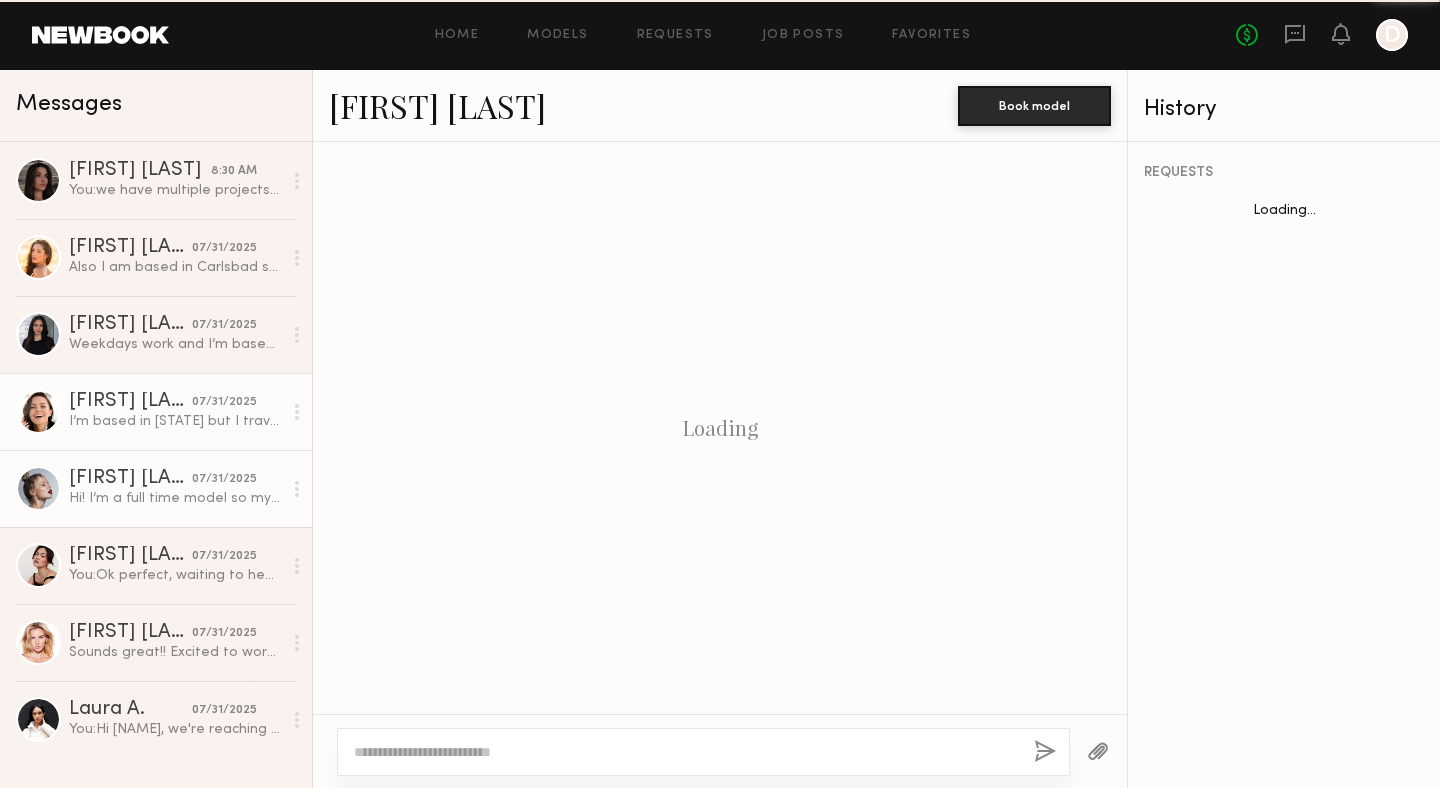 scroll, scrollTop: 1009, scrollLeft: 0, axis: vertical 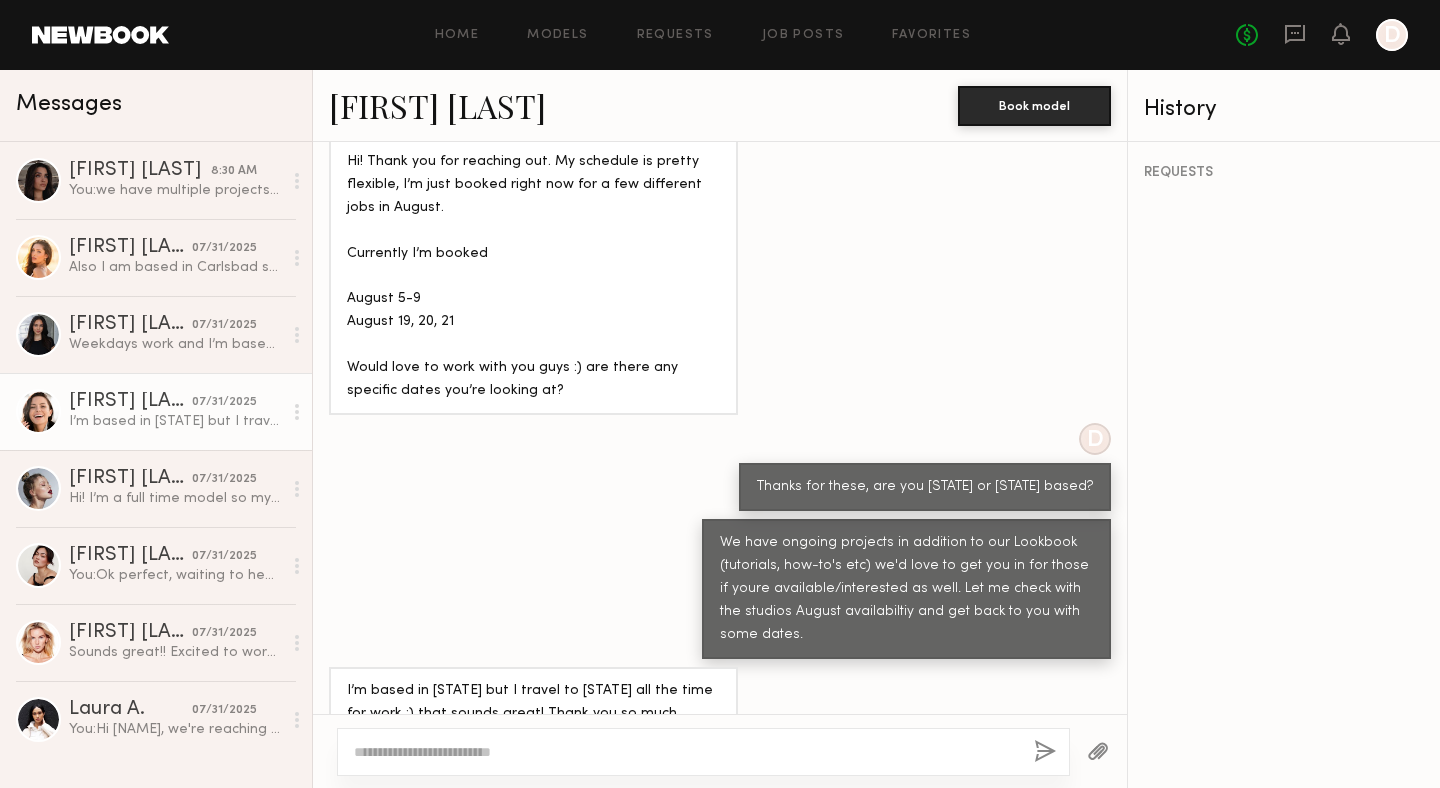 click on "Emelina A." 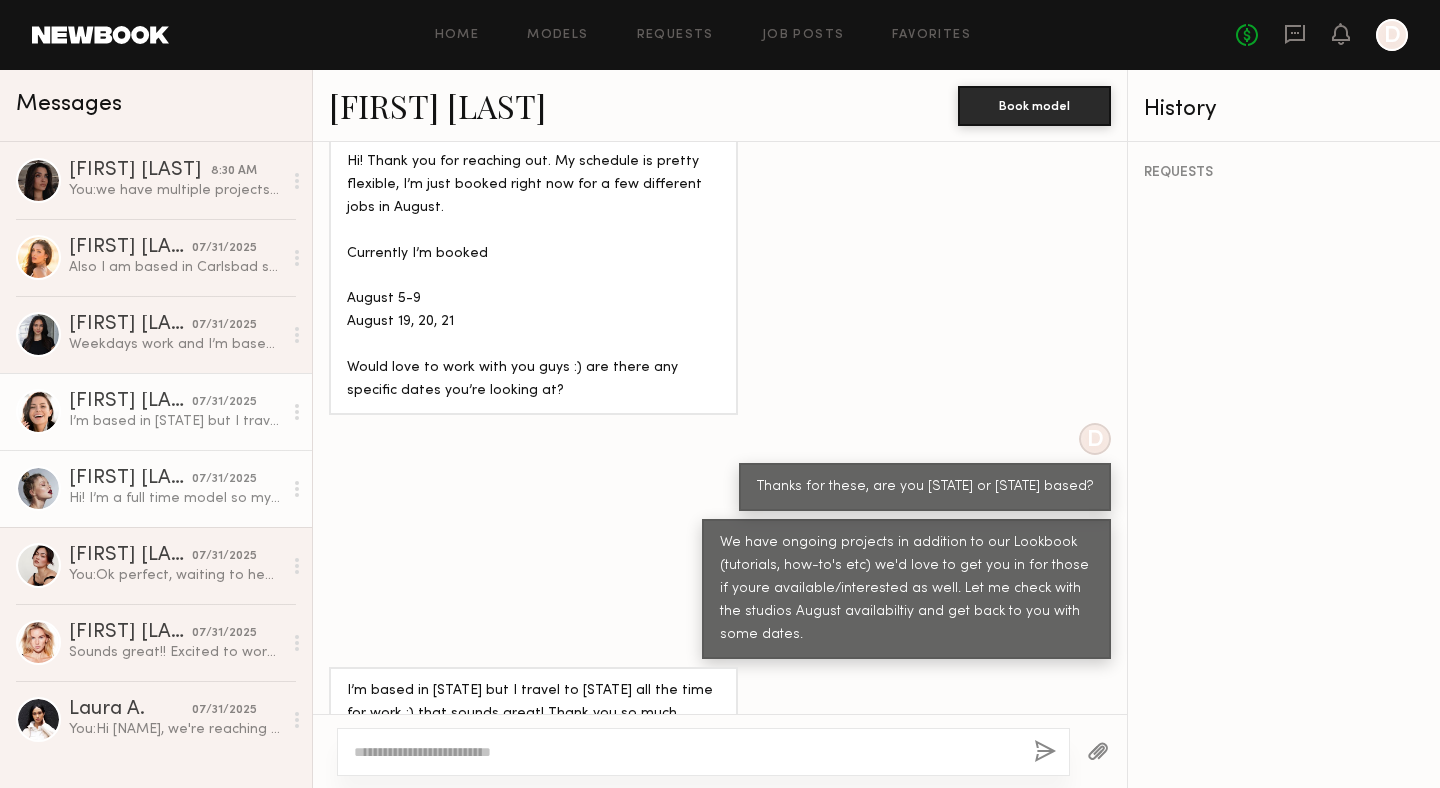 click on "Klaudia S." 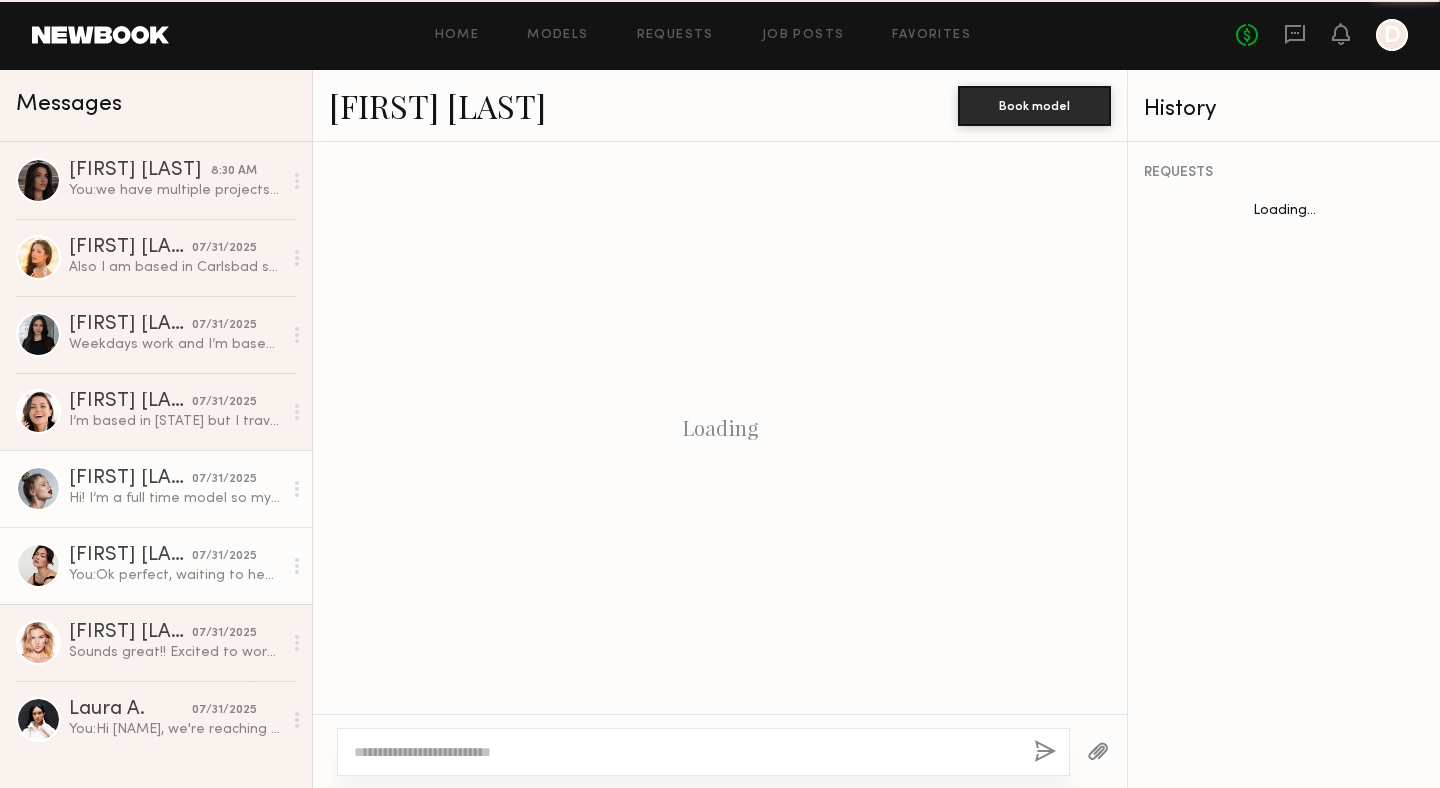 scroll, scrollTop: 531, scrollLeft: 0, axis: vertical 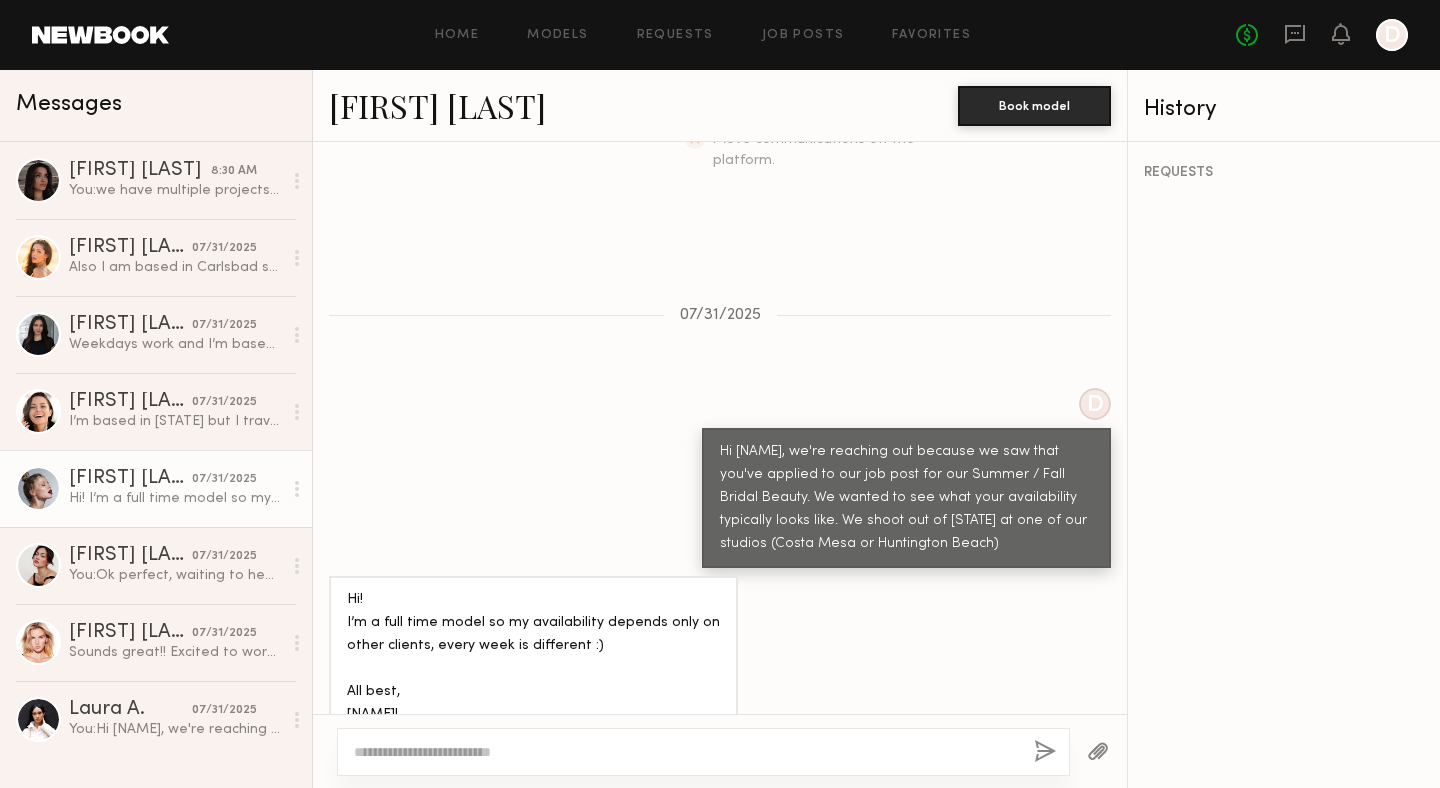 click on "Klaudia S." 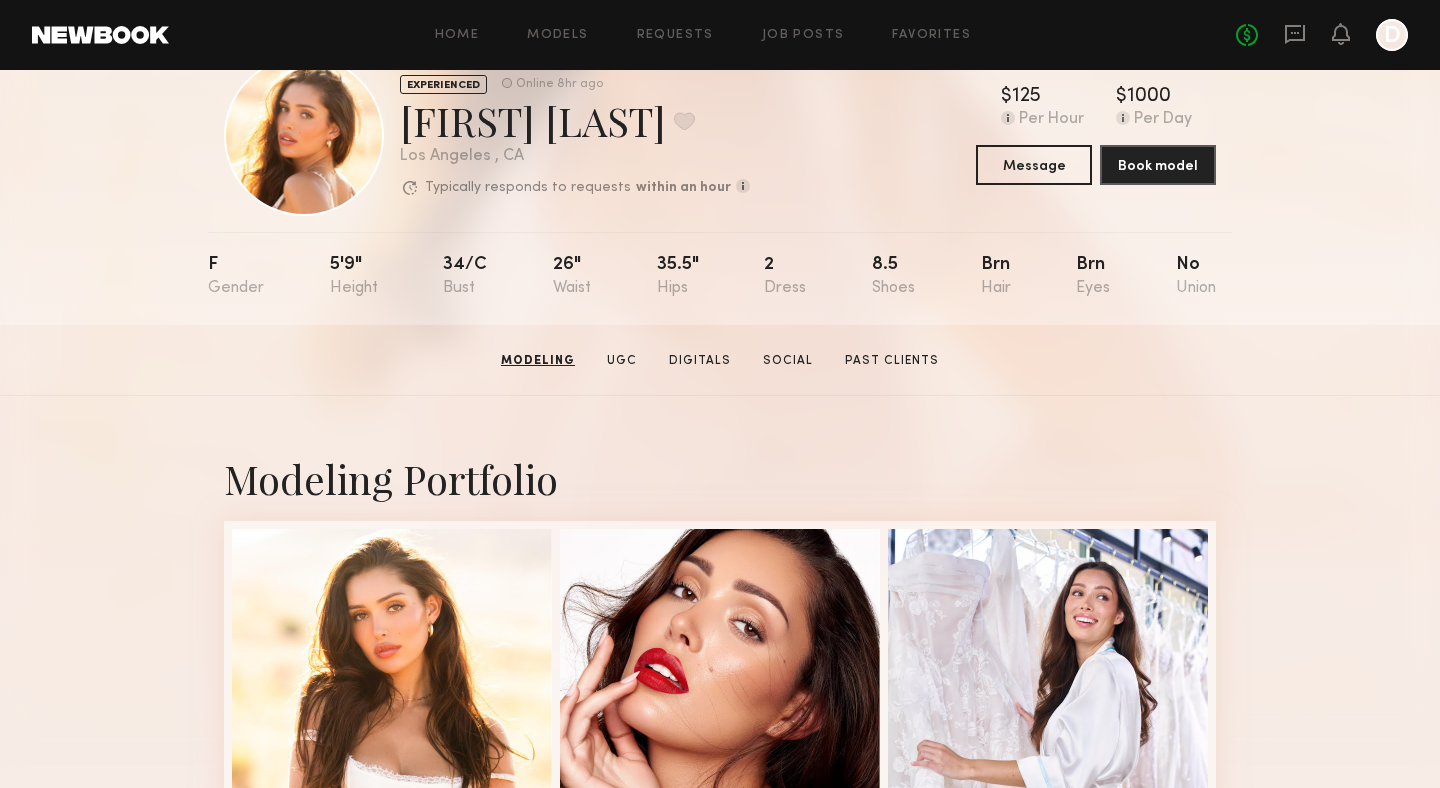 scroll, scrollTop: 0, scrollLeft: 0, axis: both 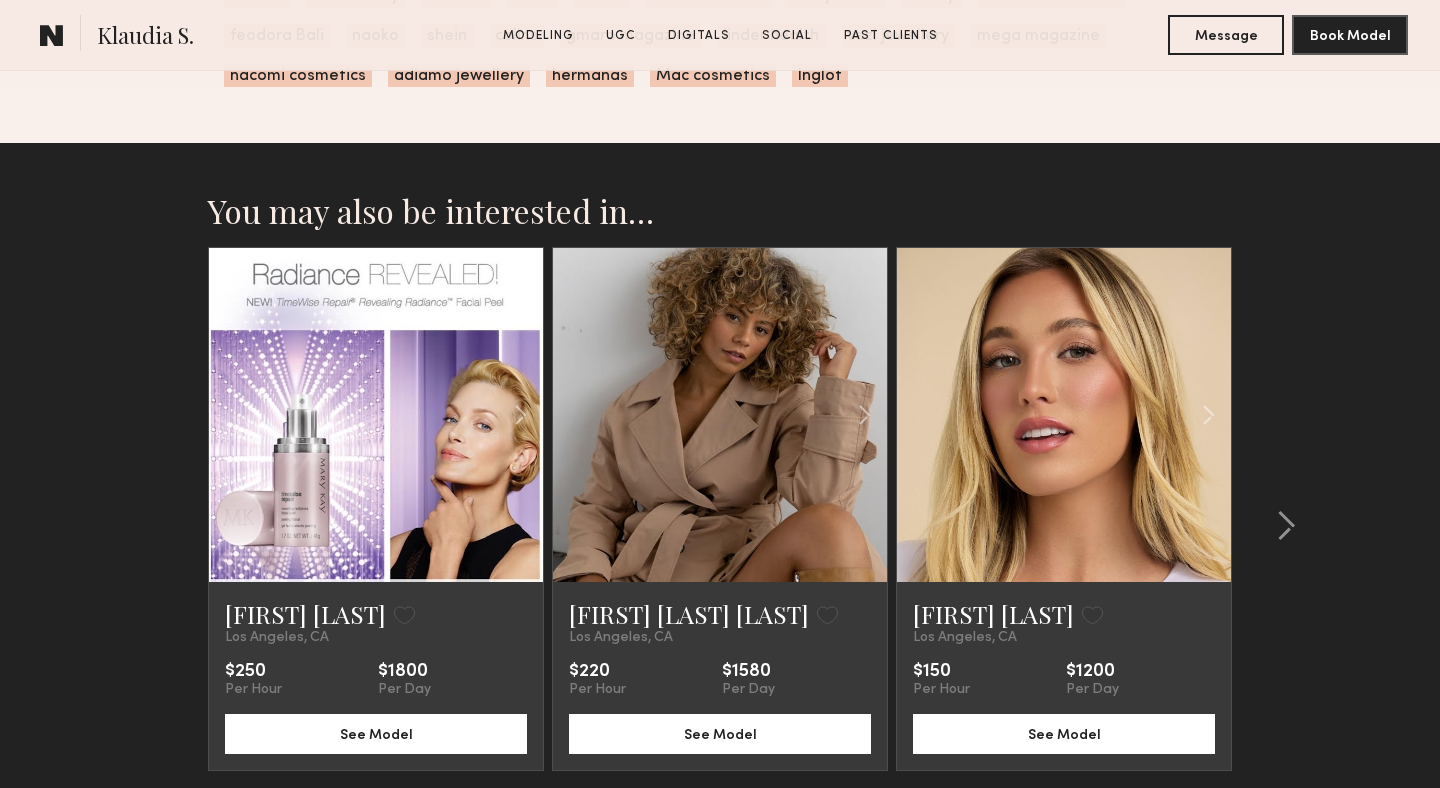 click 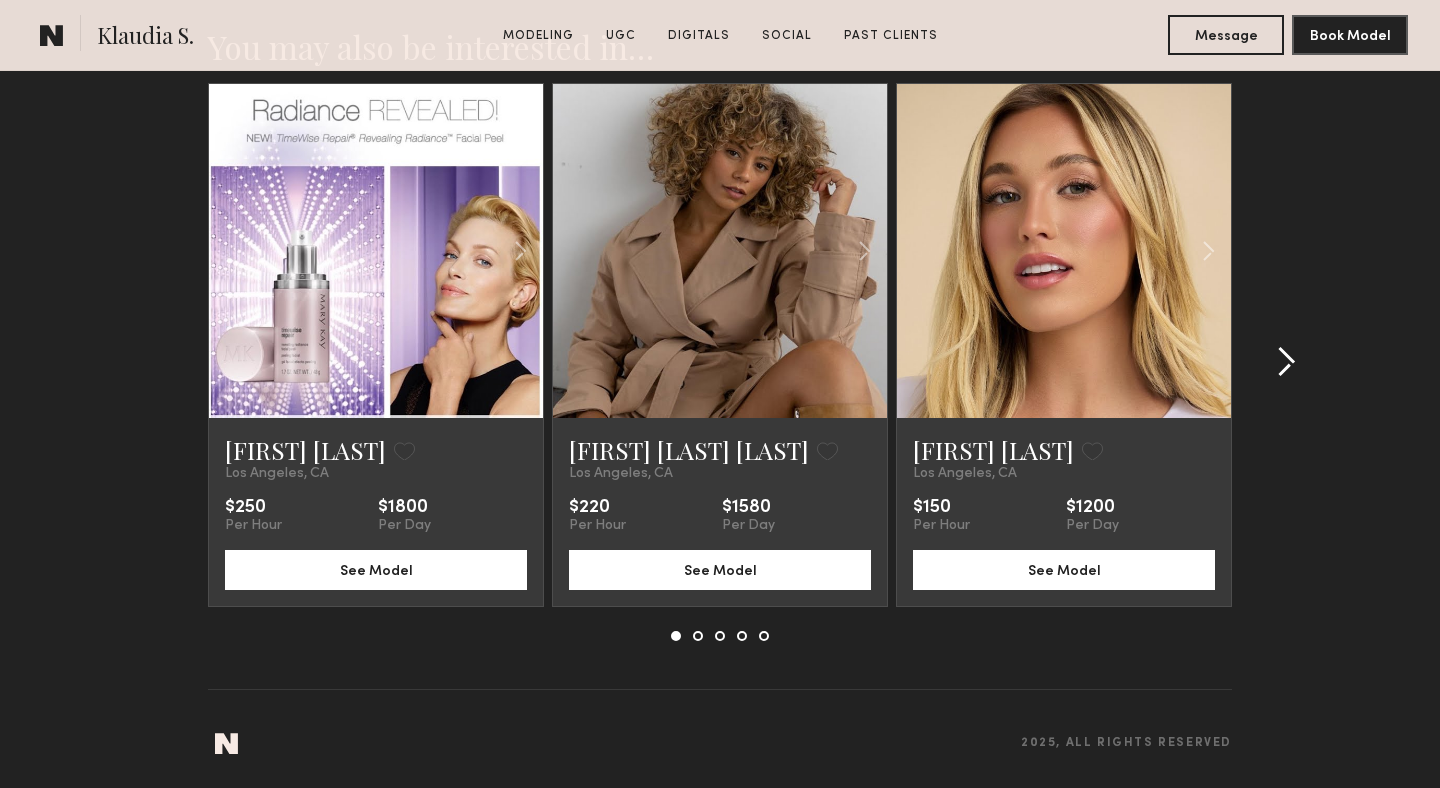 click 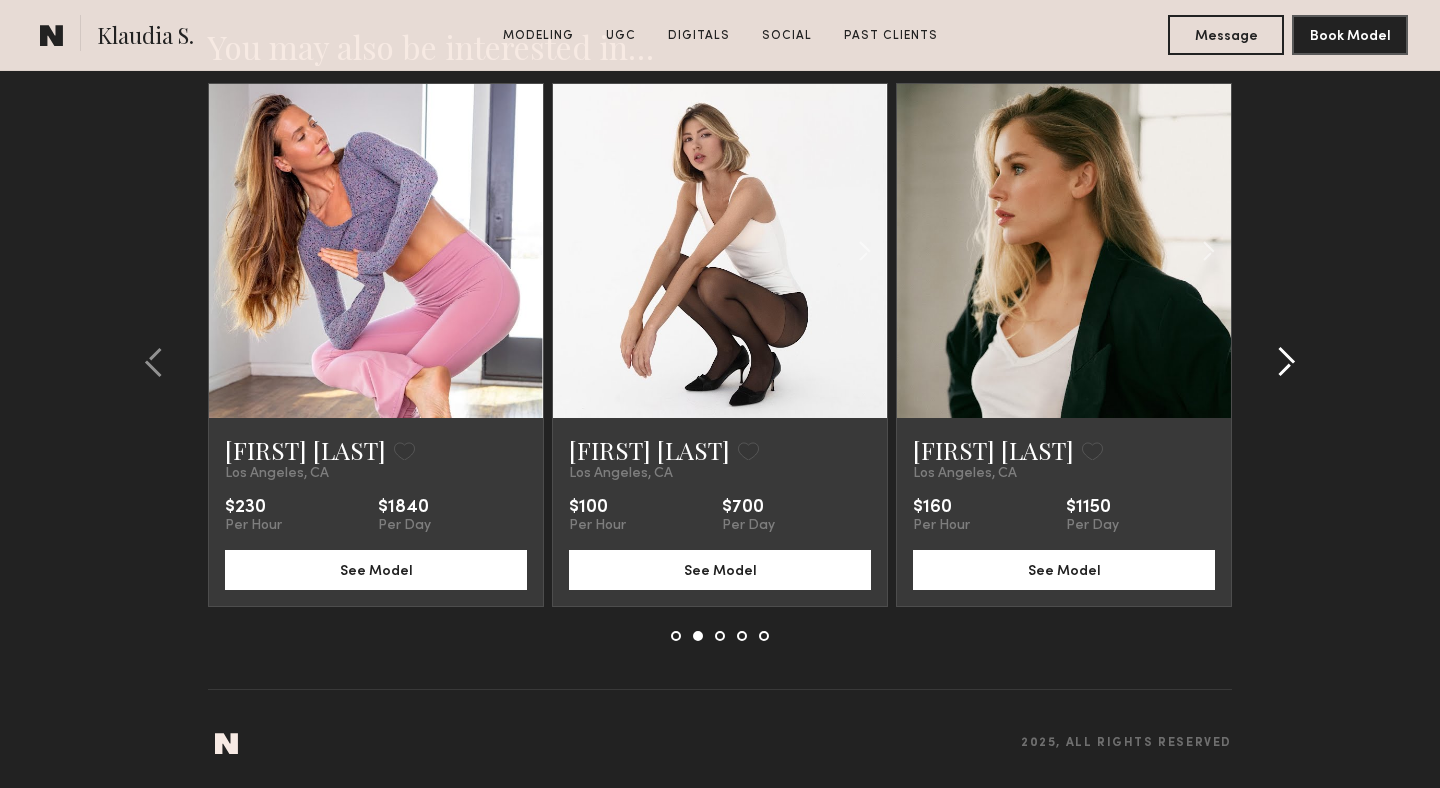 click 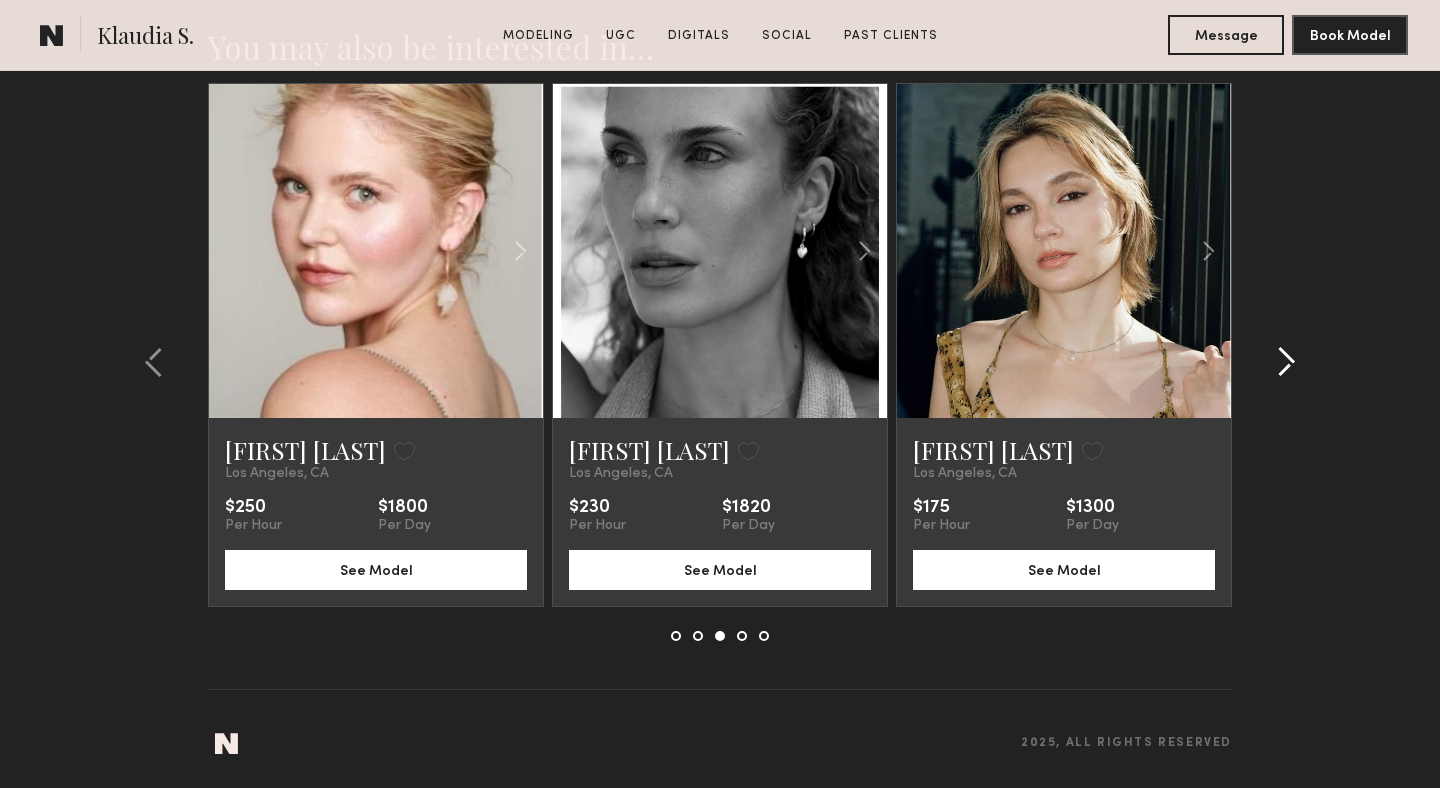 click 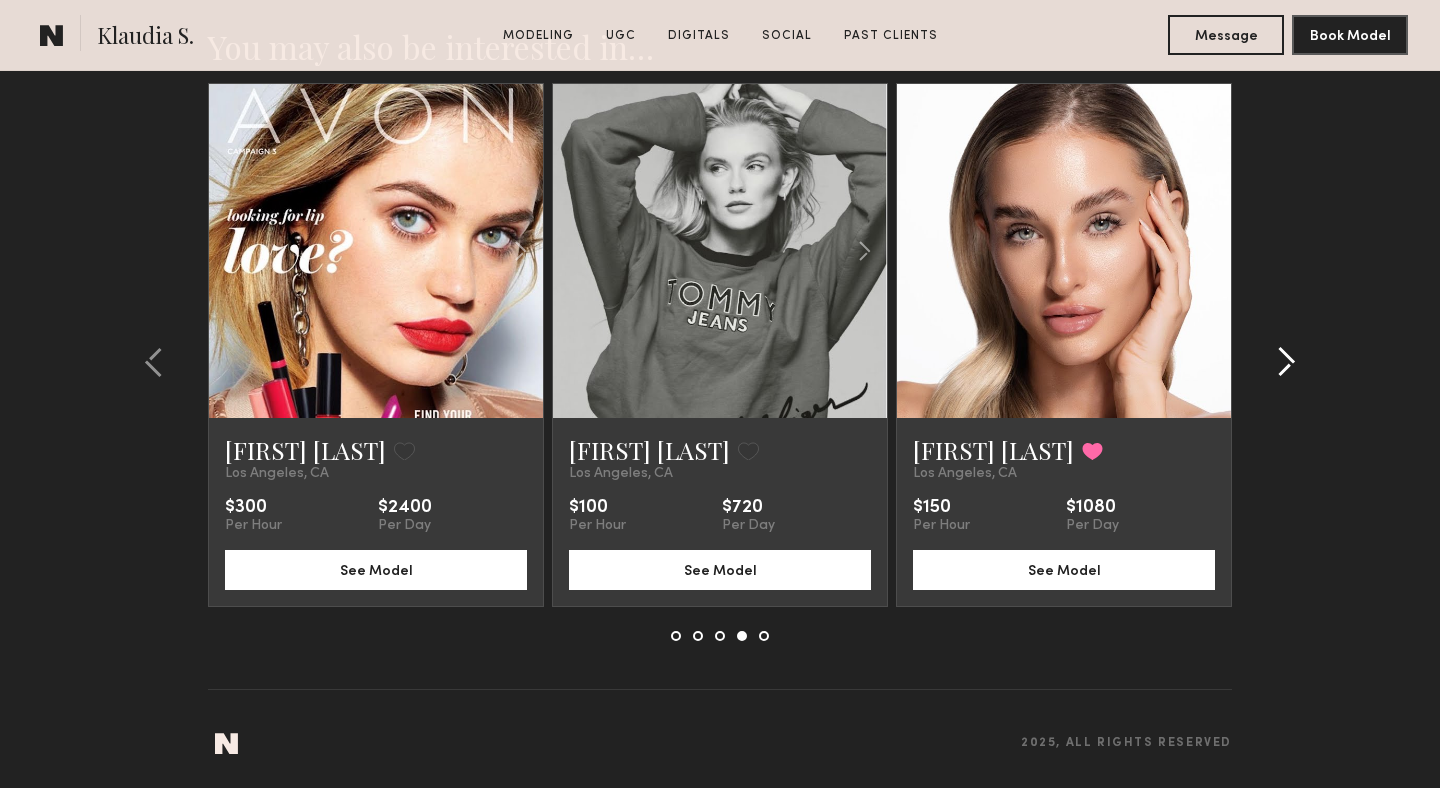 click 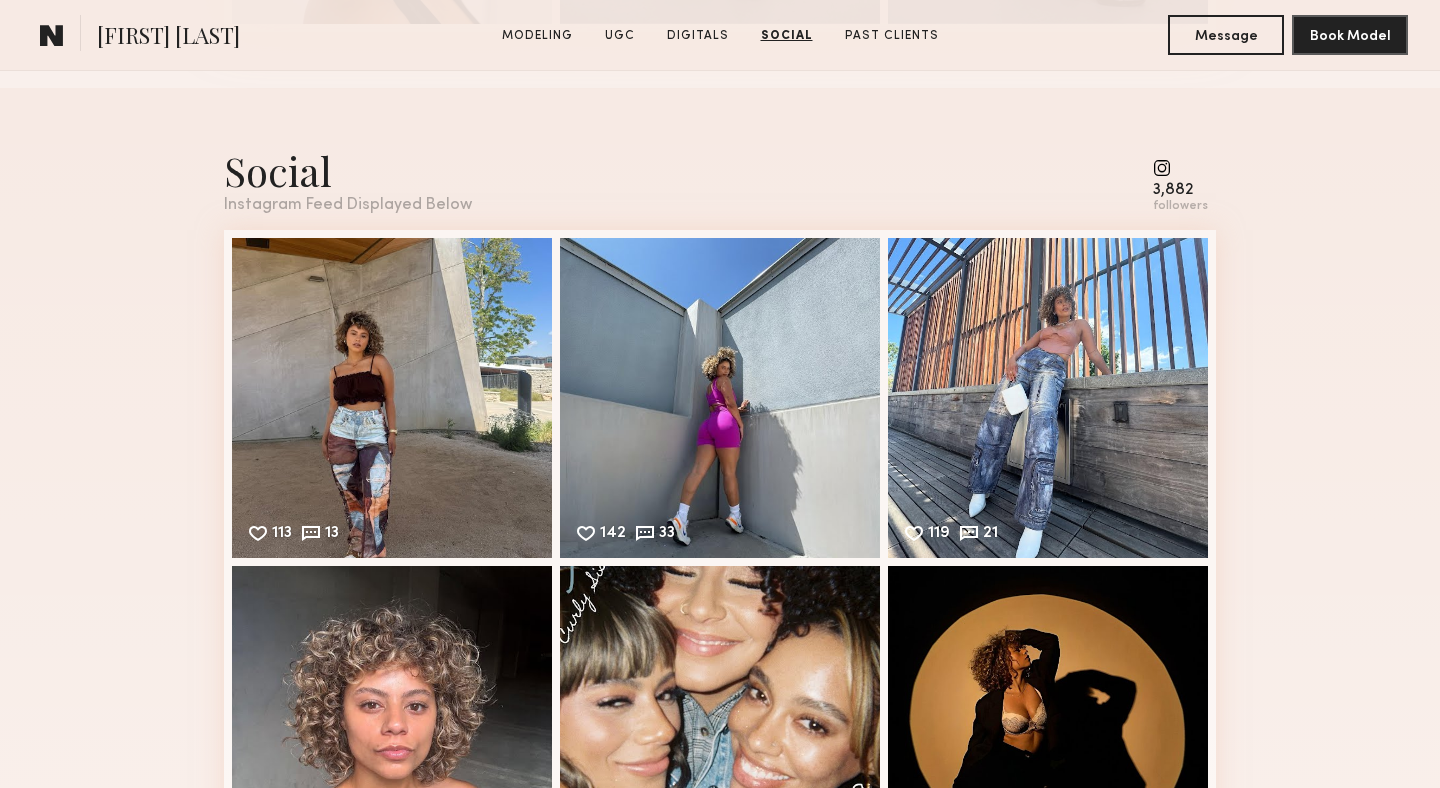 scroll, scrollTop: 4737, scrollLeft: 0, axis: vertical 